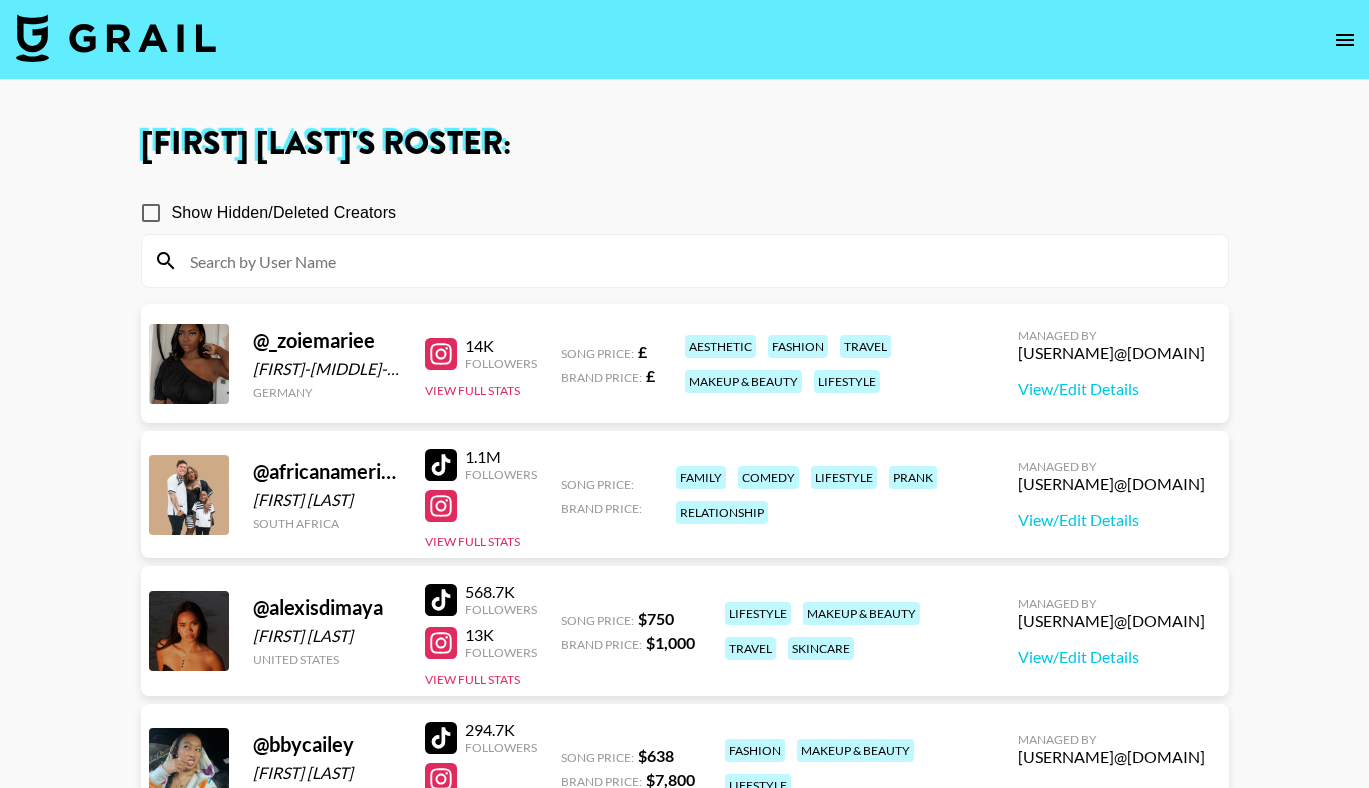 scroll, scrollTop: 0, scrollLeft: 0, axis: both 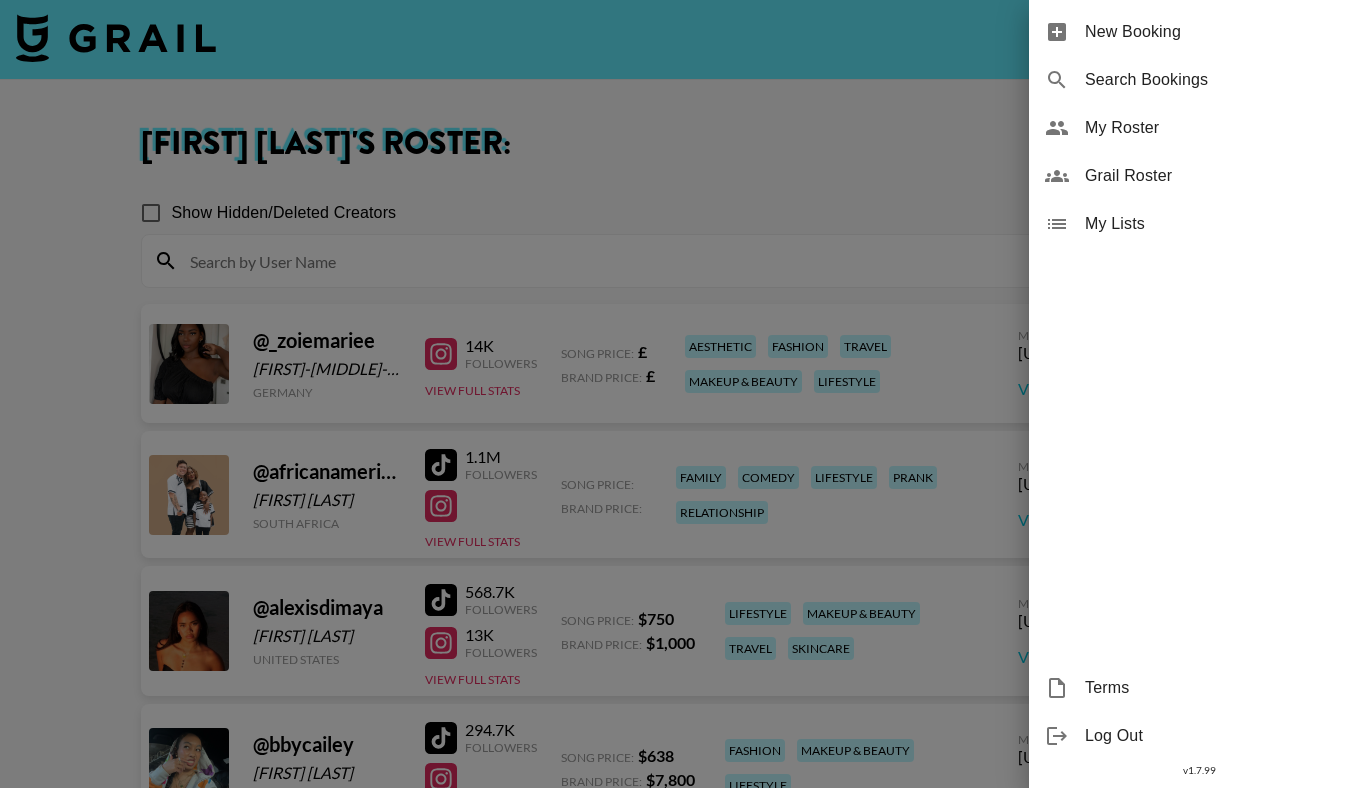 click at bounding box center (684, 394) 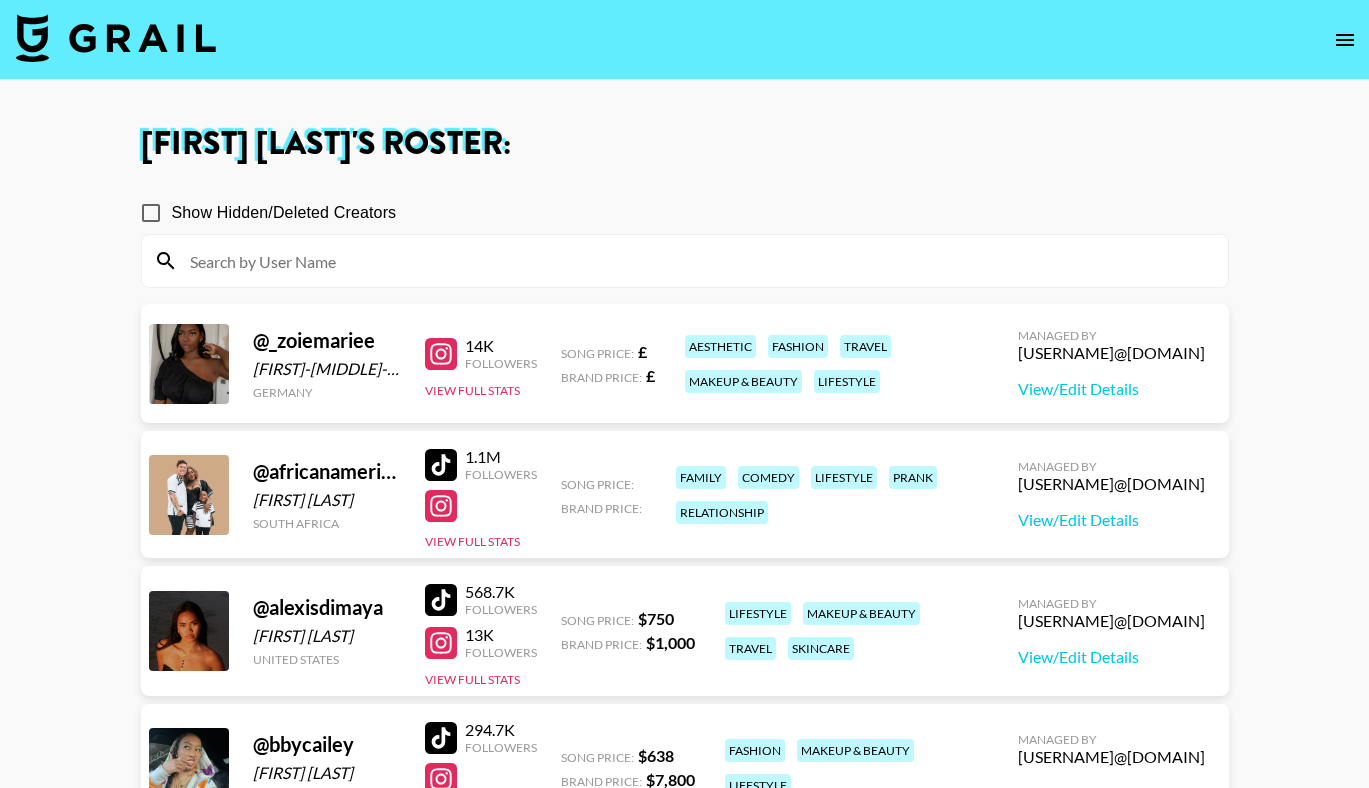click at bounding box center [116, 38] 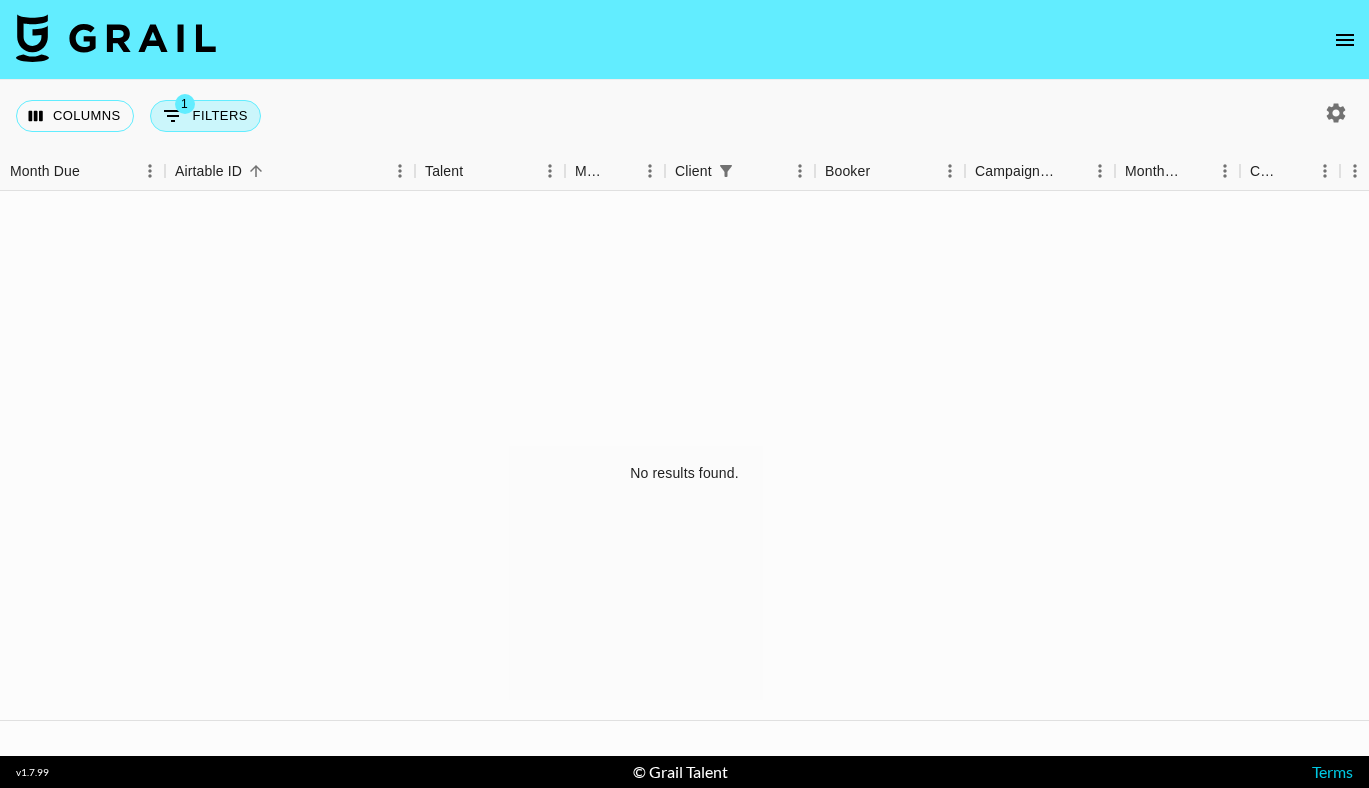 click on "1 Filters" at bounding box center (205, 116) 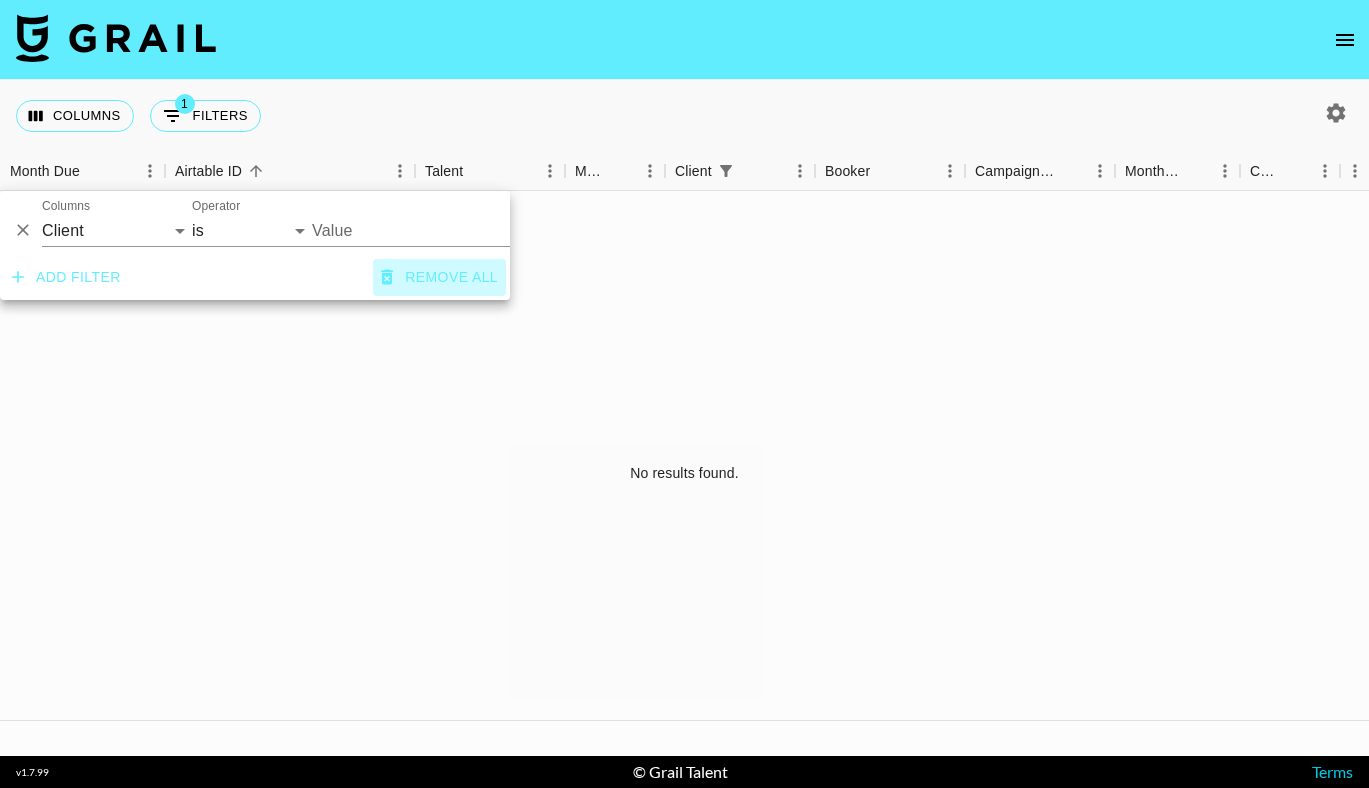 click 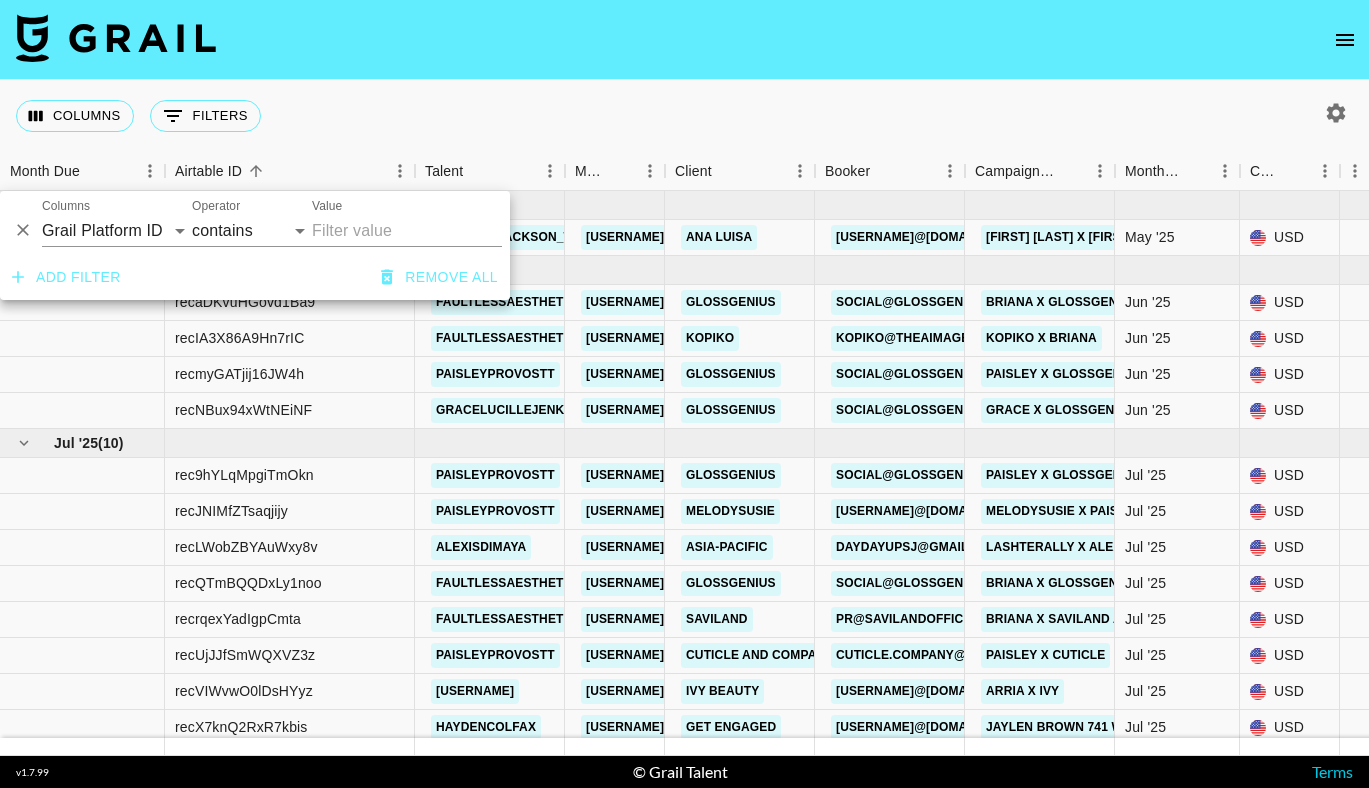 click on "Columns 0 Filters + Booking" at bounding box center (684, 116) 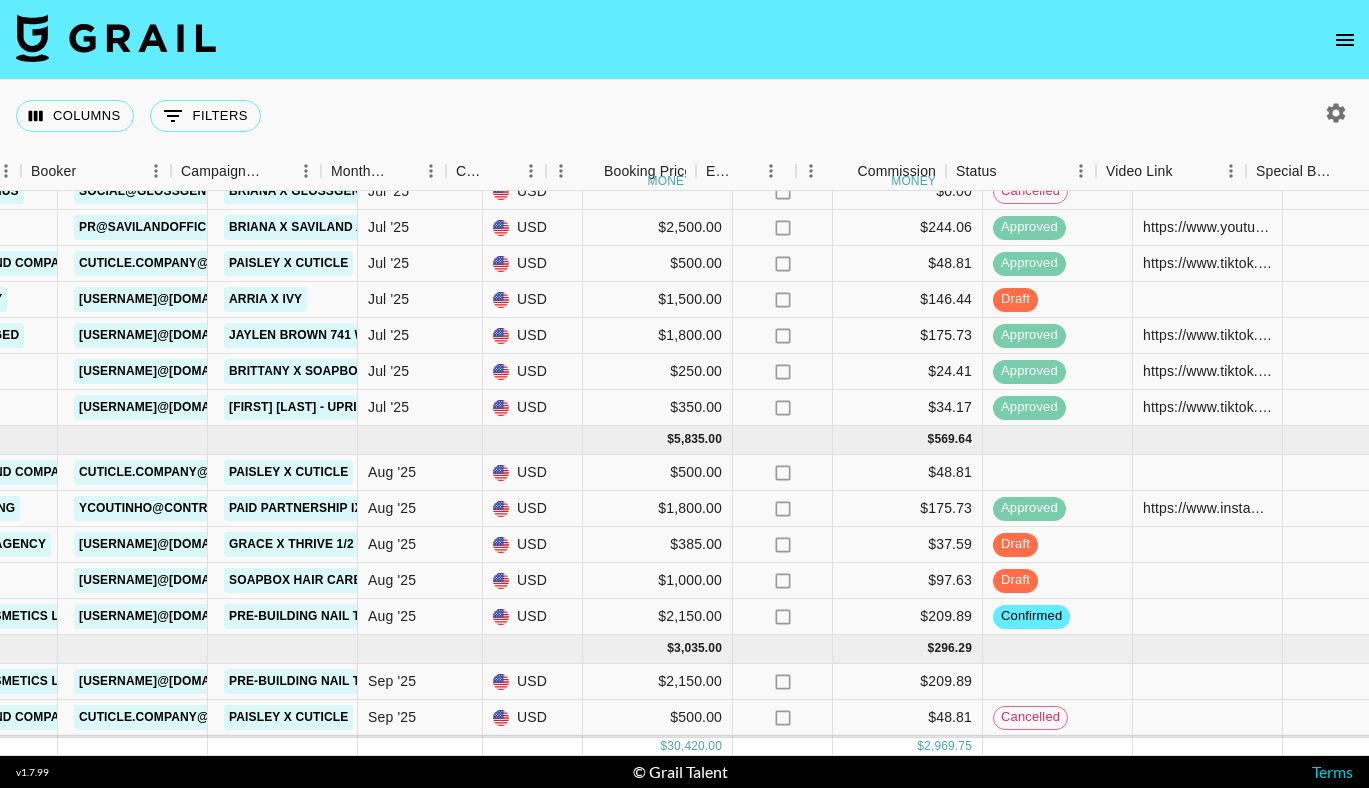 scroll, scrollTop: 392, scrollLeft: 811, axis: both 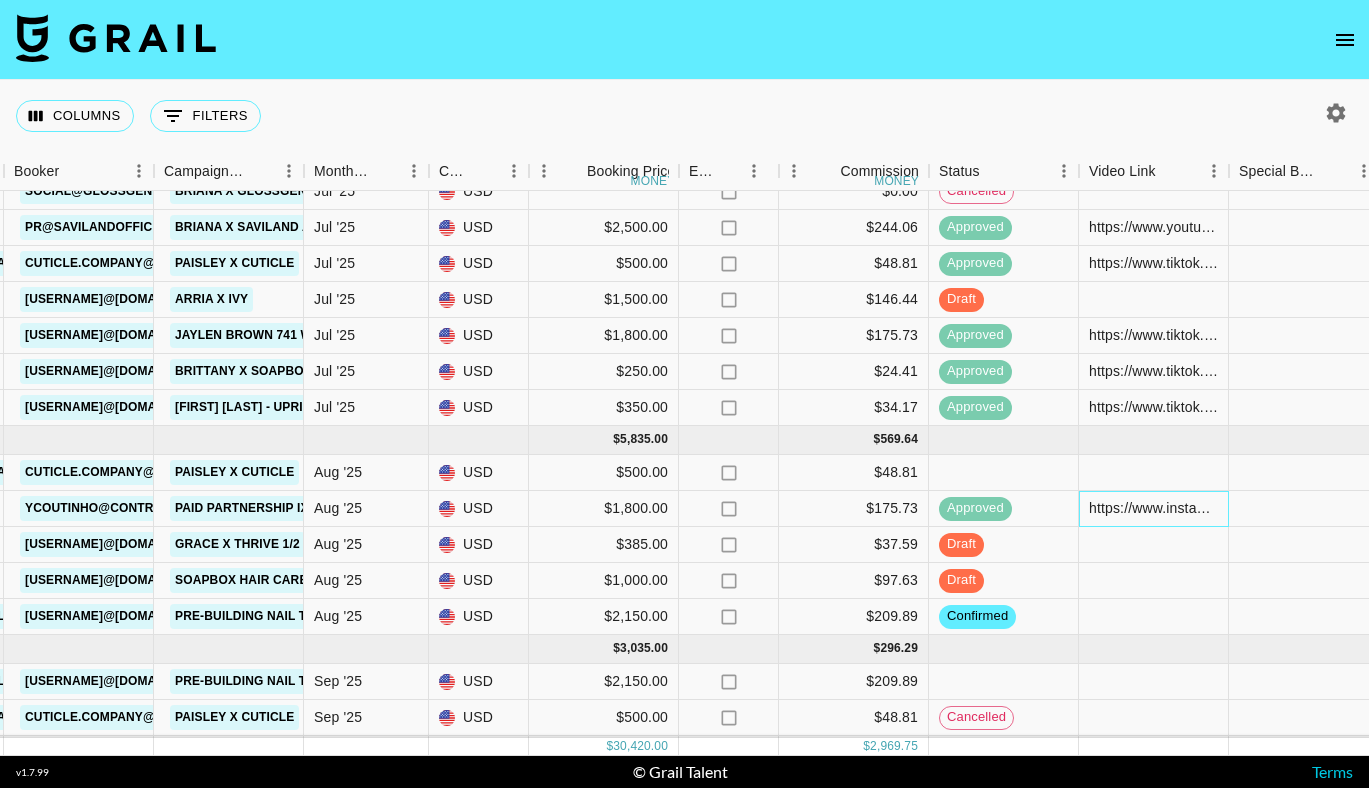 click on "https://www.instagram.com/reel/DM8nPIZPuPY/?igsh=MW44YXltamgwNXhweA==" at bounding box center (1153, 508) 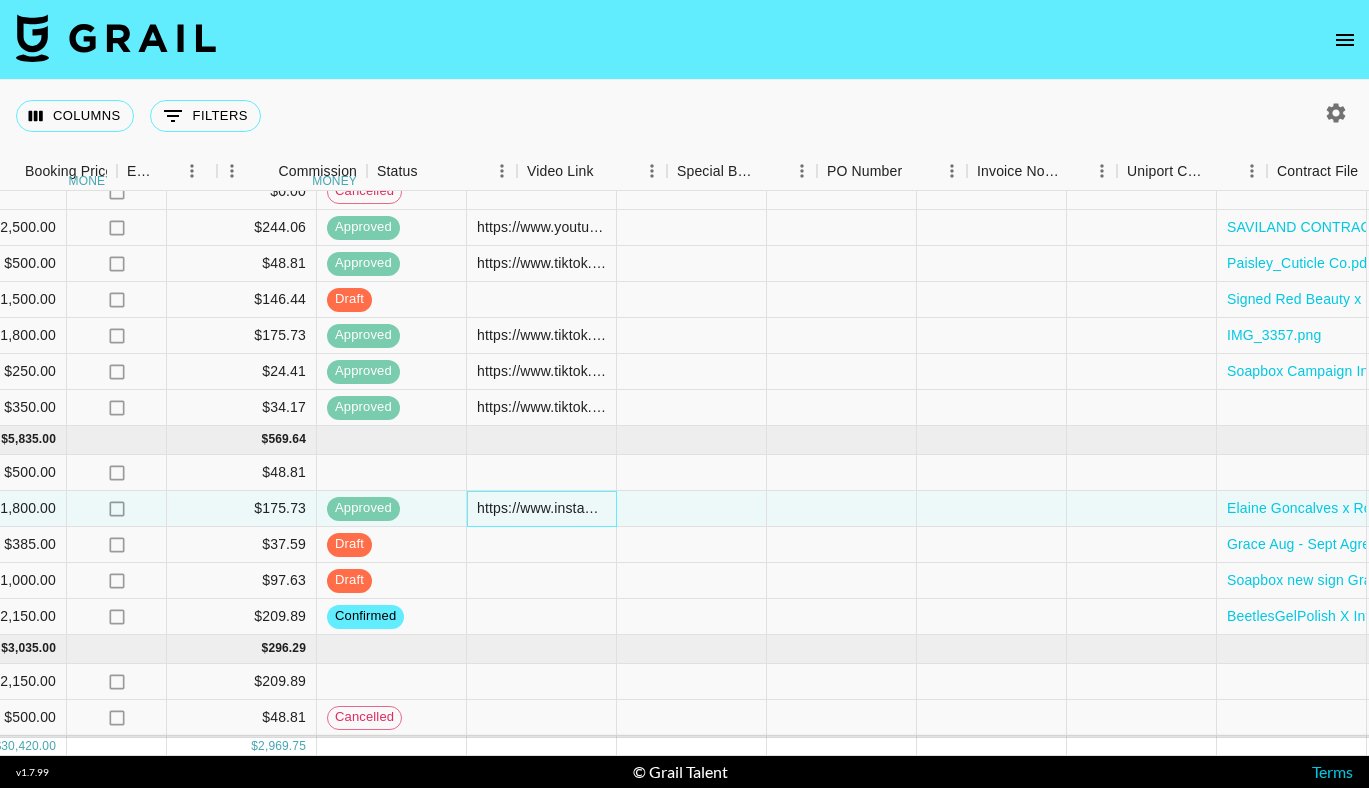 scroll, scrollTop: 392, scrollLeft: 1475, axis: both 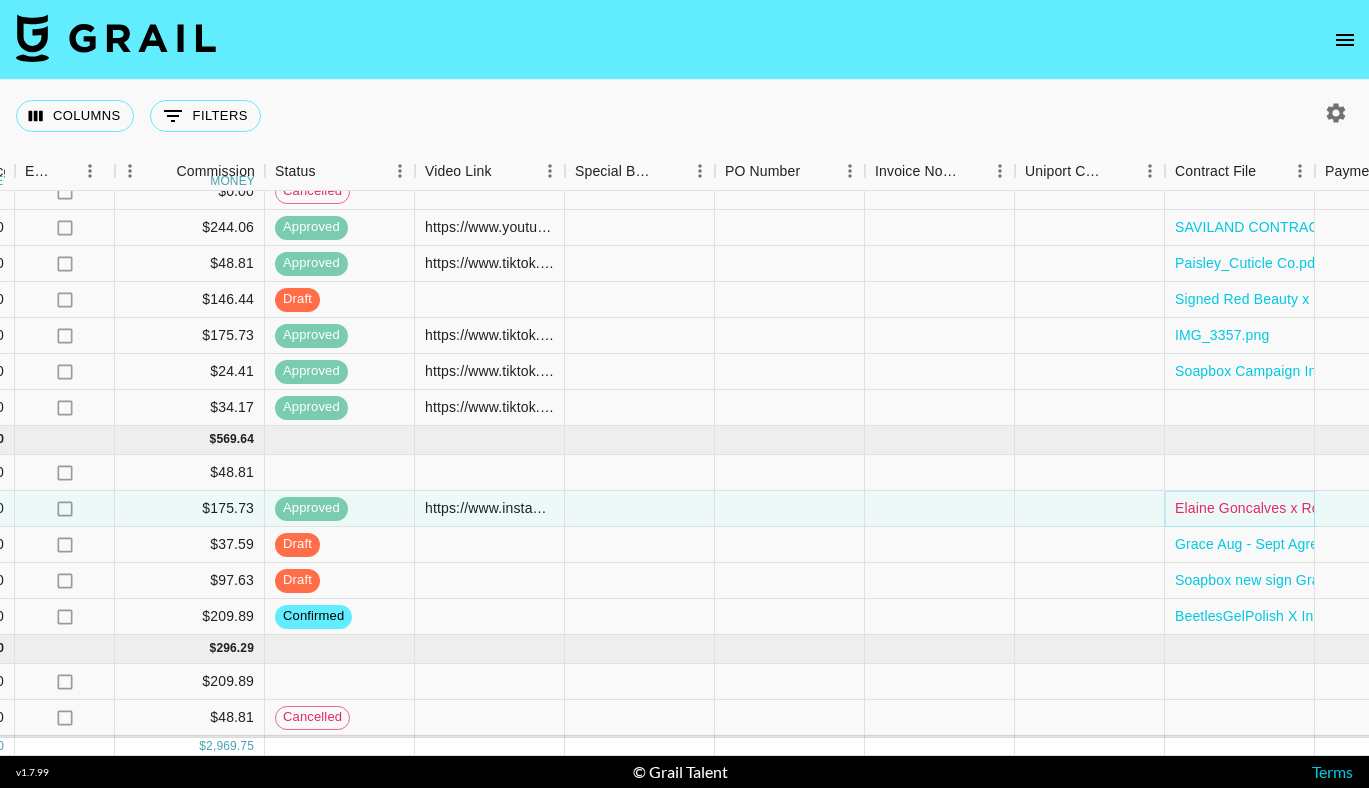 click on "Elaine Goncalves x Rosetta Stone (IG reel).docx.pdf" at bounding box center [1341, 508] 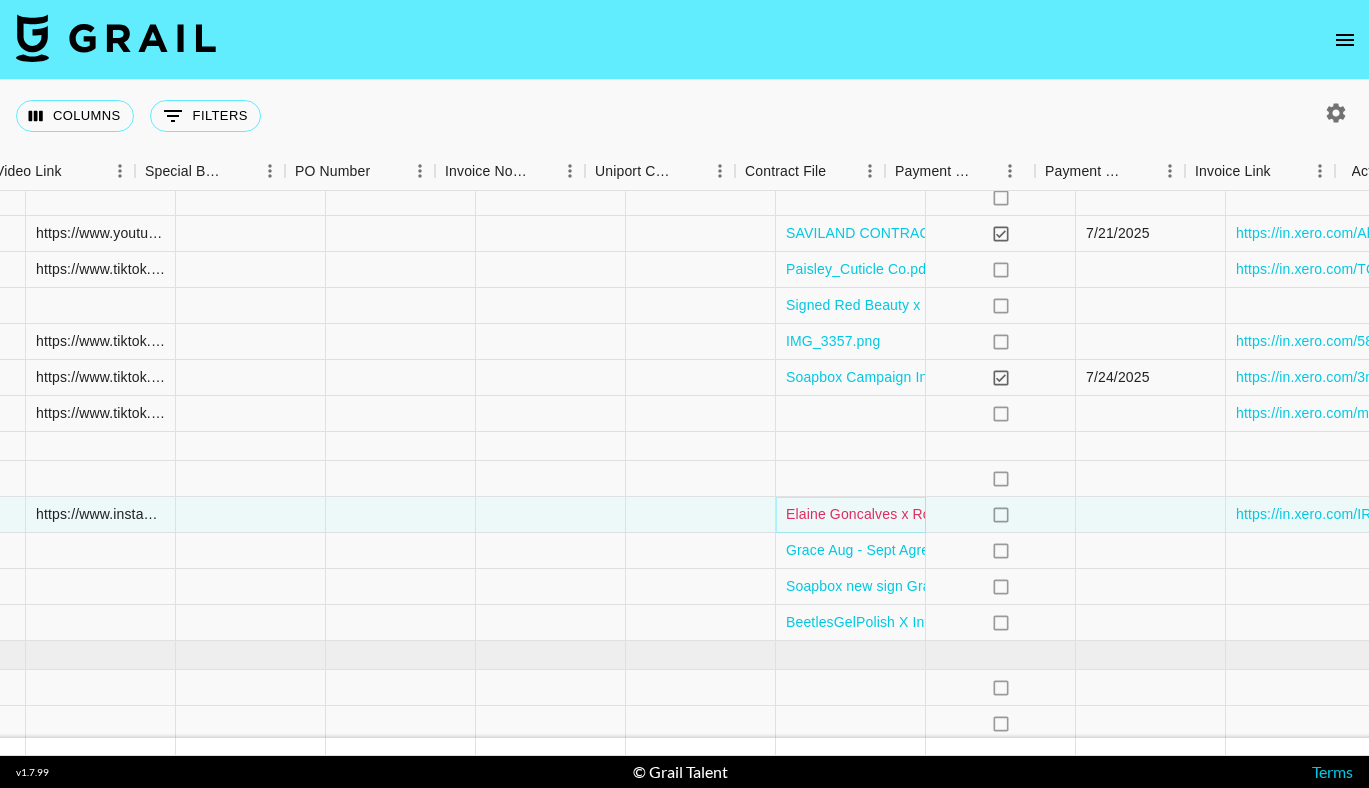 scroll, scrollTop: 386, scrollLeft: 1951, axis: both 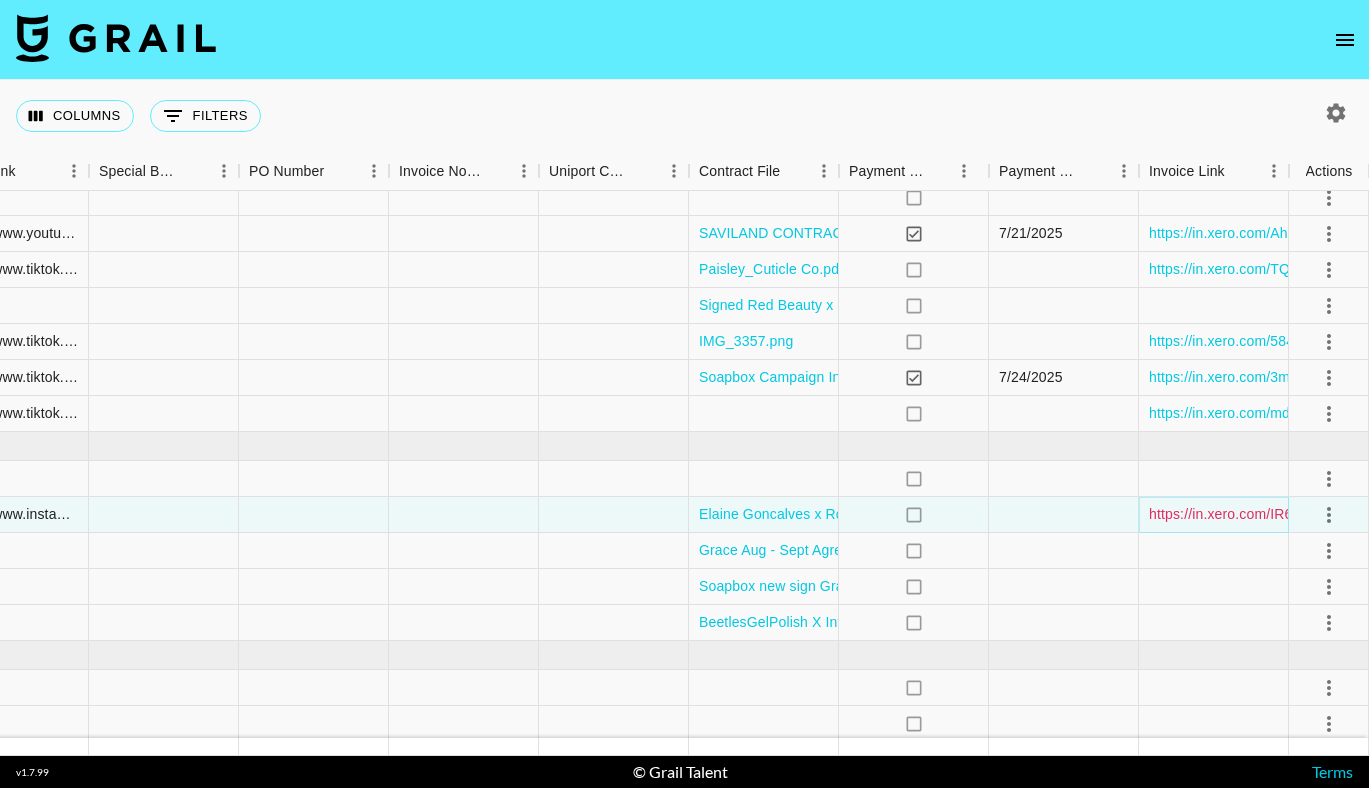 click on "https://in.xero.com/IR6UOvOYMxyWvqq1ccbEJ04peKM8nuE6OsUE05a8" at bounding box center (1382, 514) 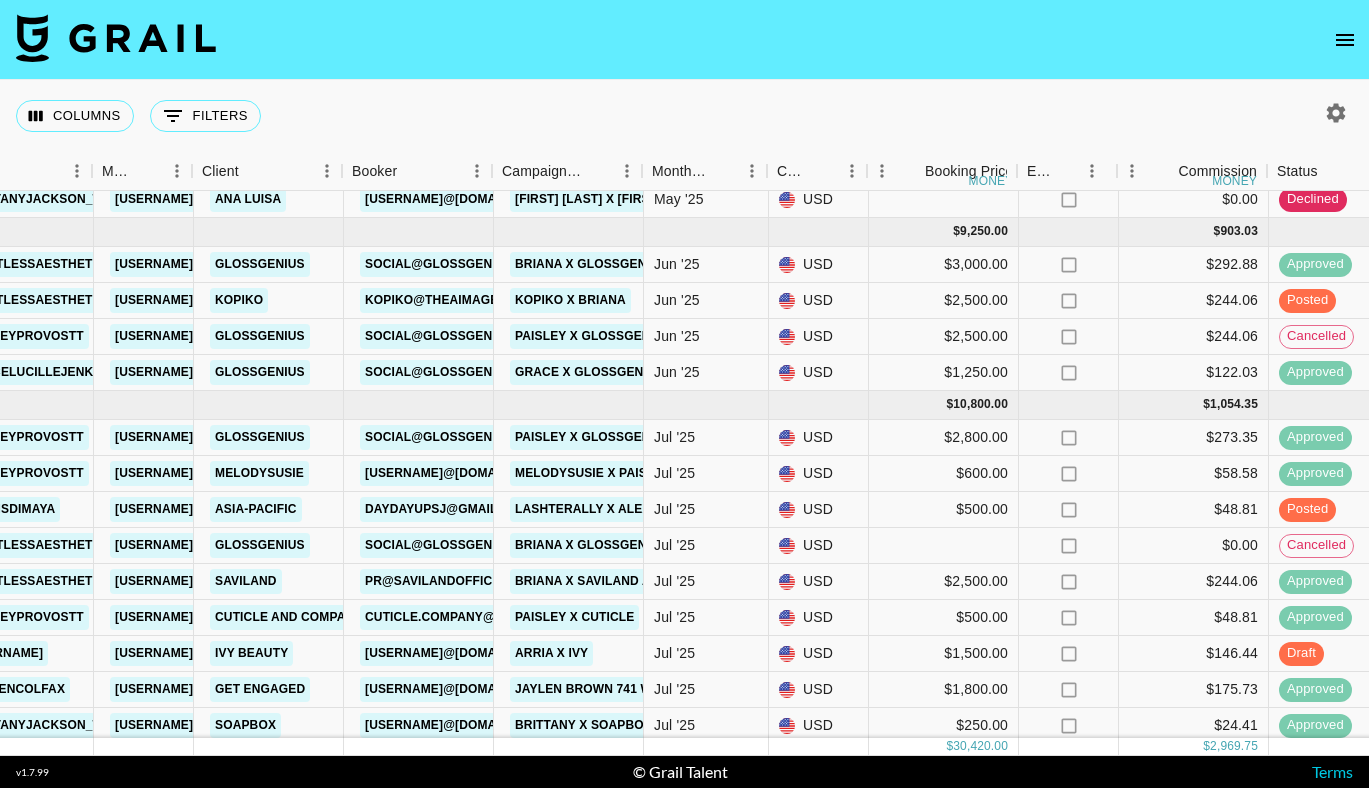 scroll, scrollTop: 38, scrollLeft: 473, axis: both 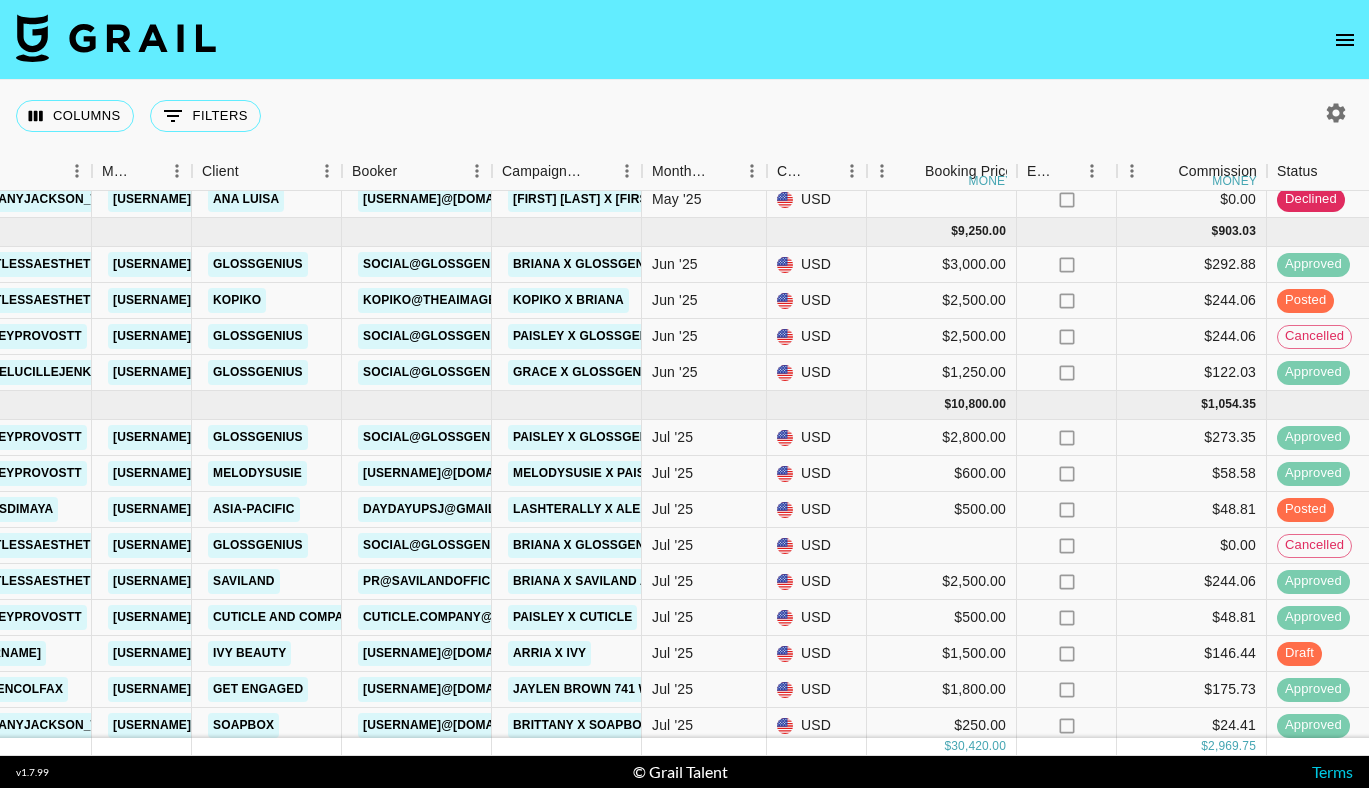 click on "Columns 0 Filters + Booking" at bounding box center (684, 116) 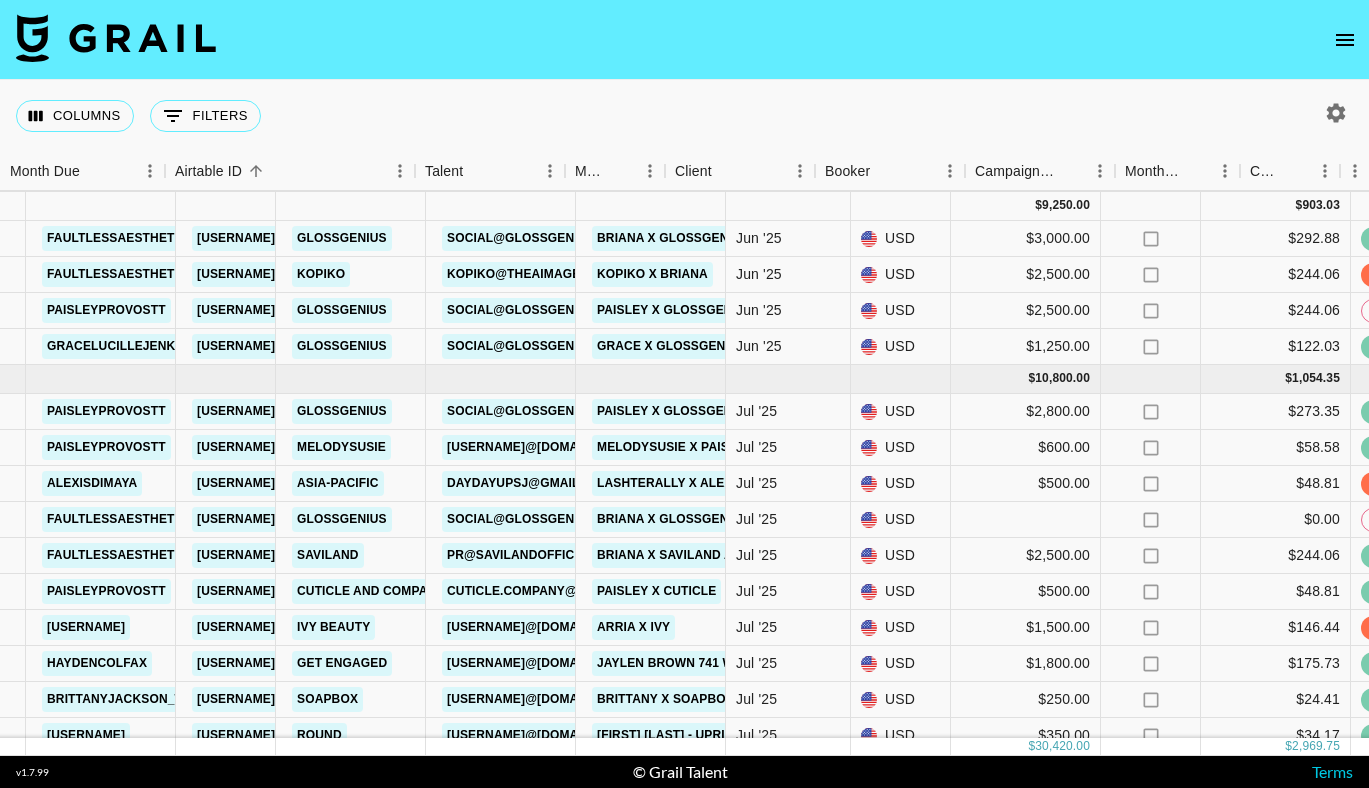 scroll, scrollTop: 64, scrollLeft: 0, axis: vertical 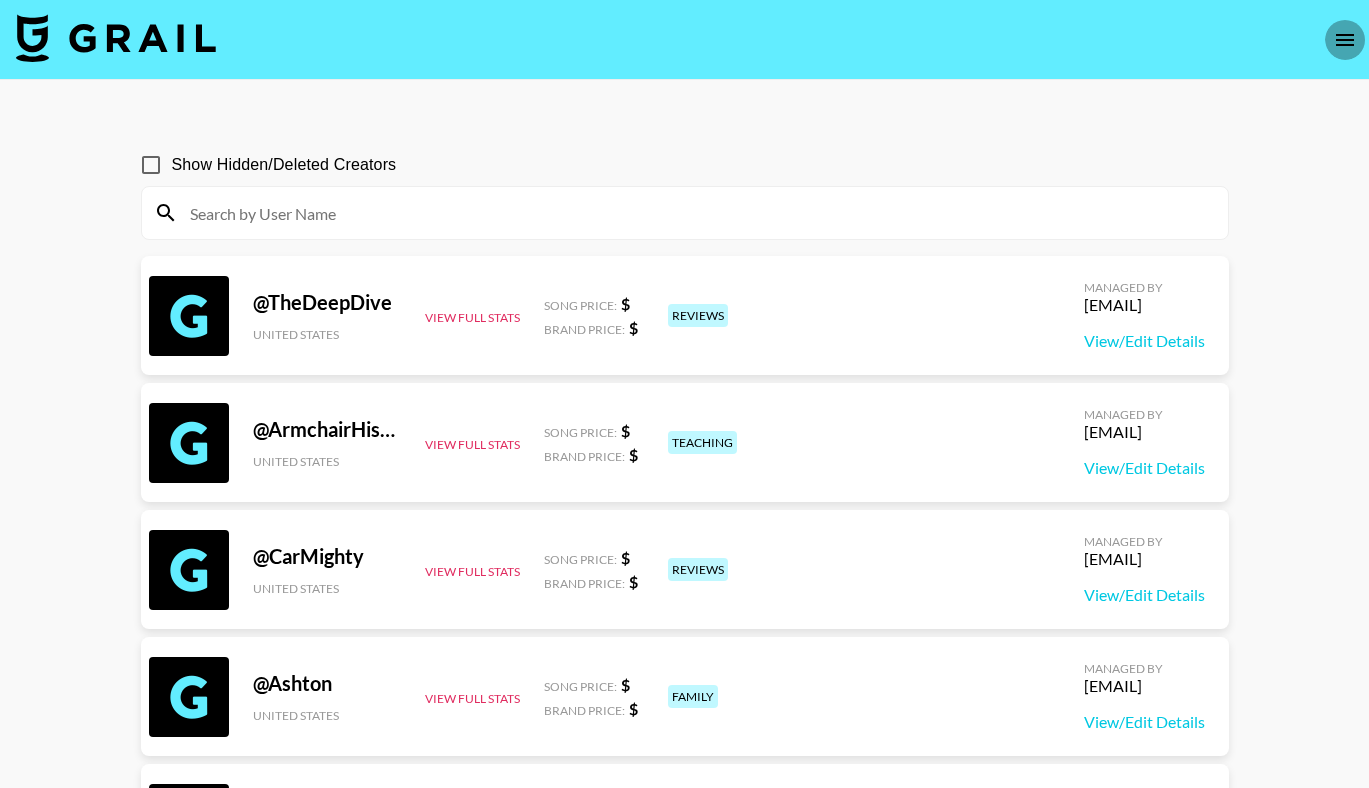 click 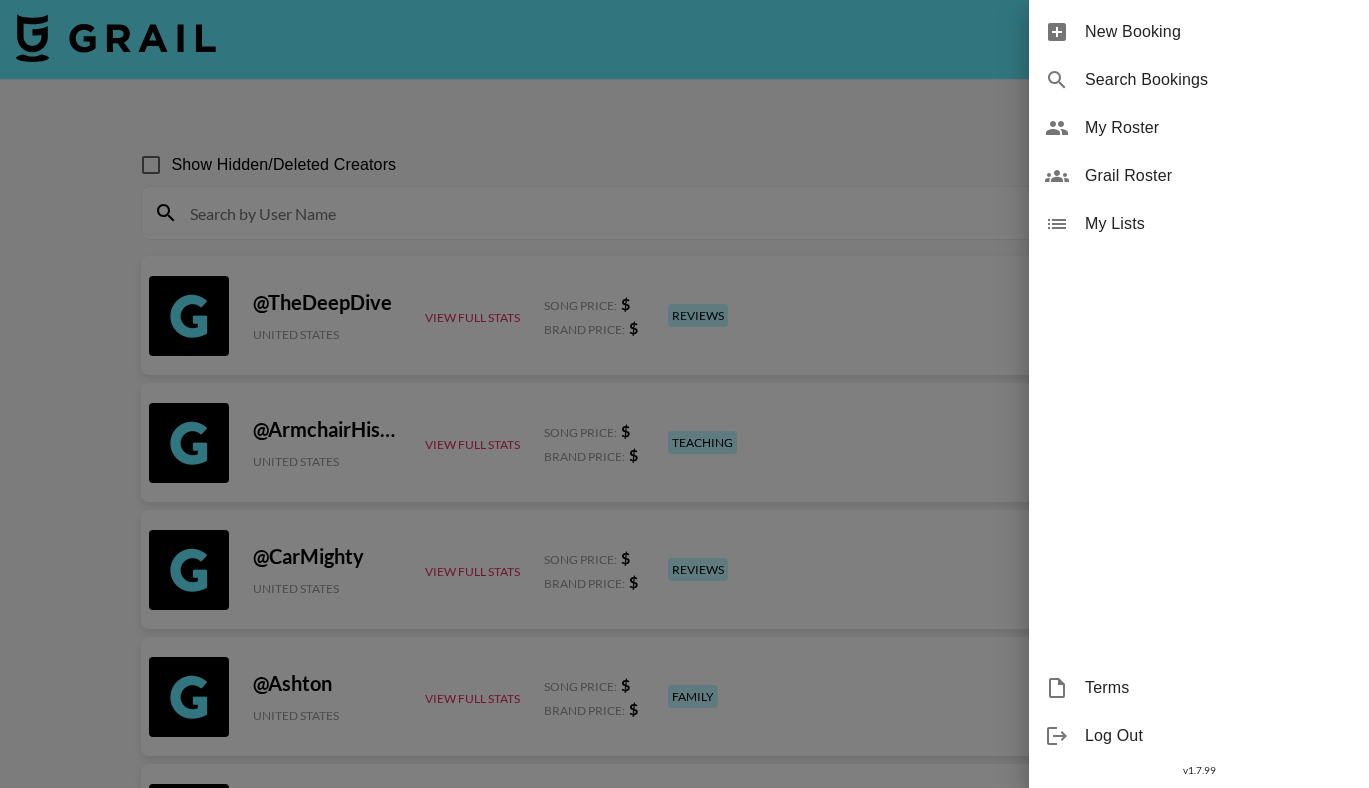 click at bounding box center [684, 394] 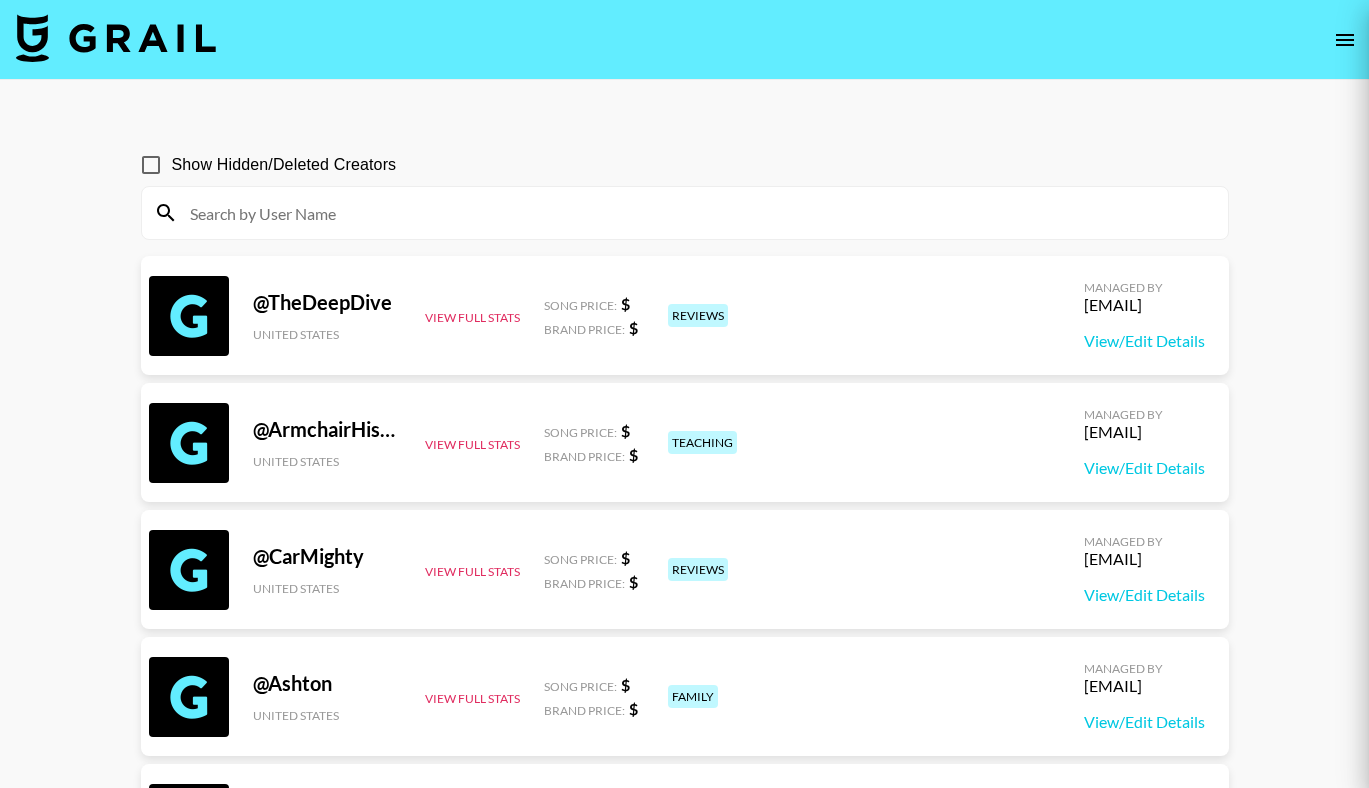 click at bounding box center [684, 394] 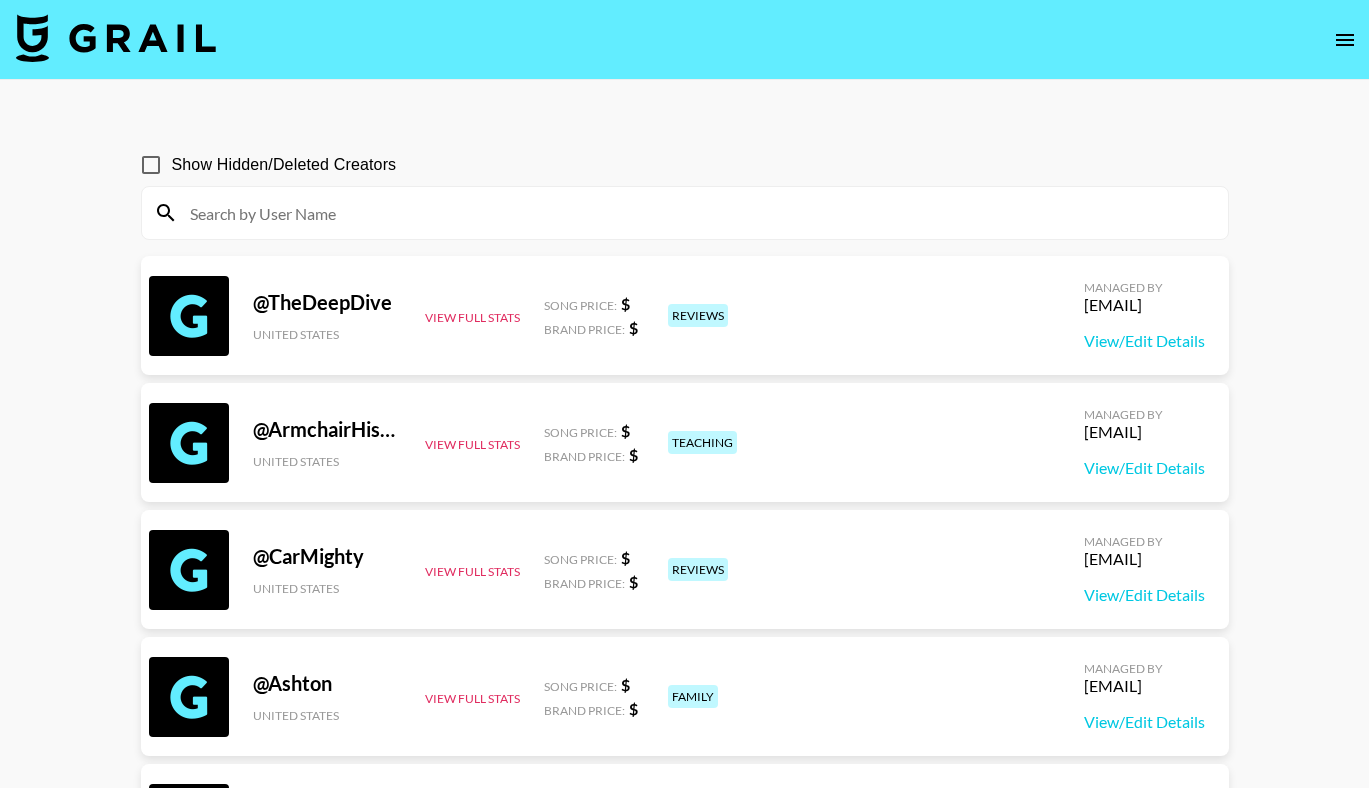 click at bounding box center [116, 38] 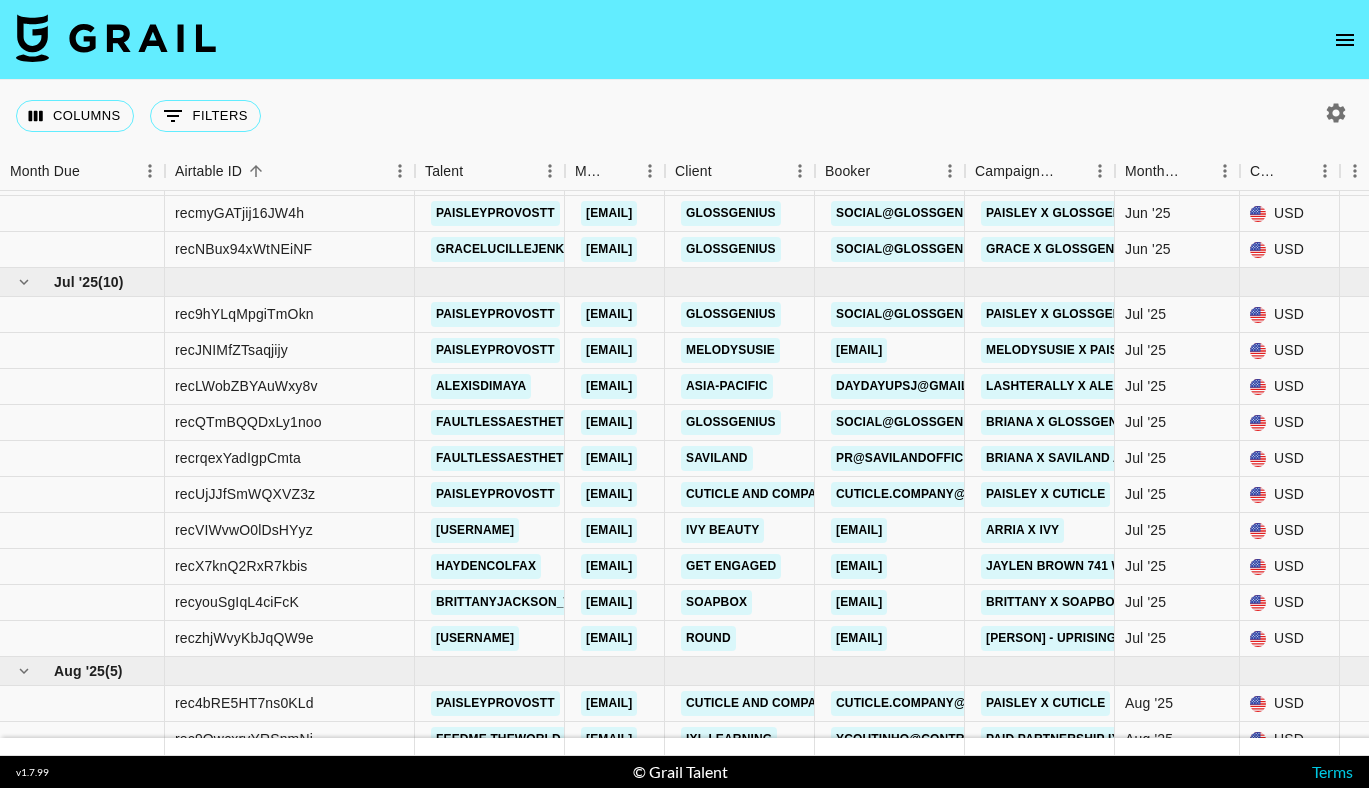 scroll, scrollTop: 164, scrollLeft: 0, axis: vertical 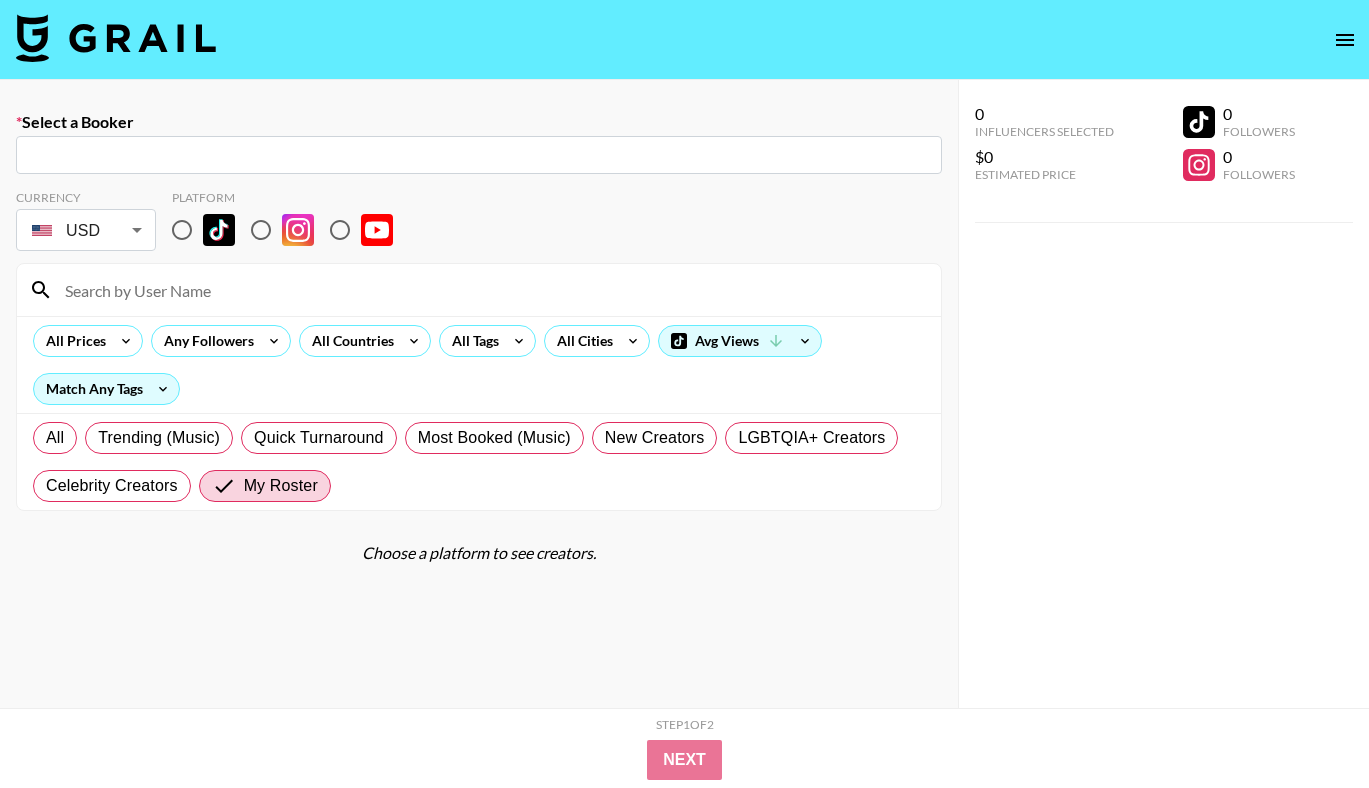 click at bounding box center [116, 38] 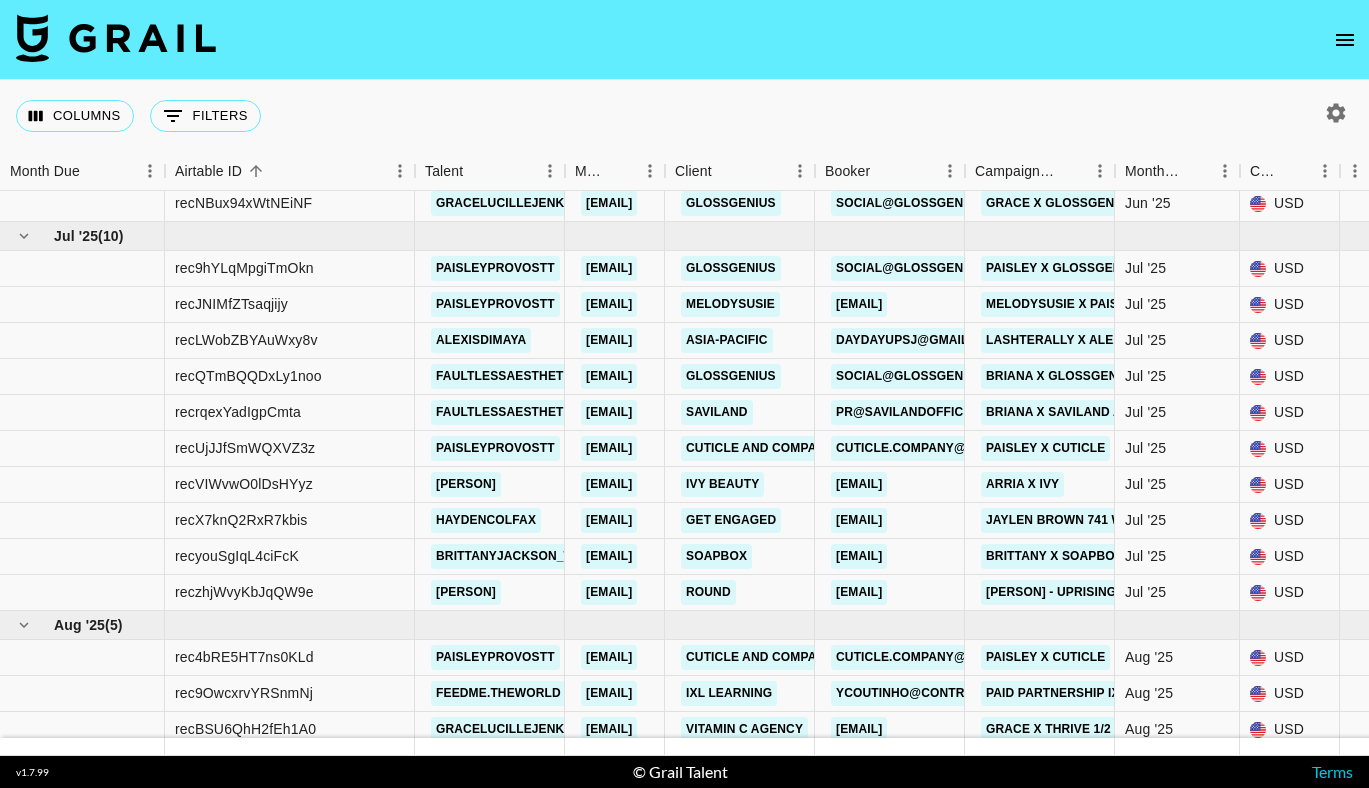 scroll, scrollTop: 212, scrollLeft: 0, axis: vertical 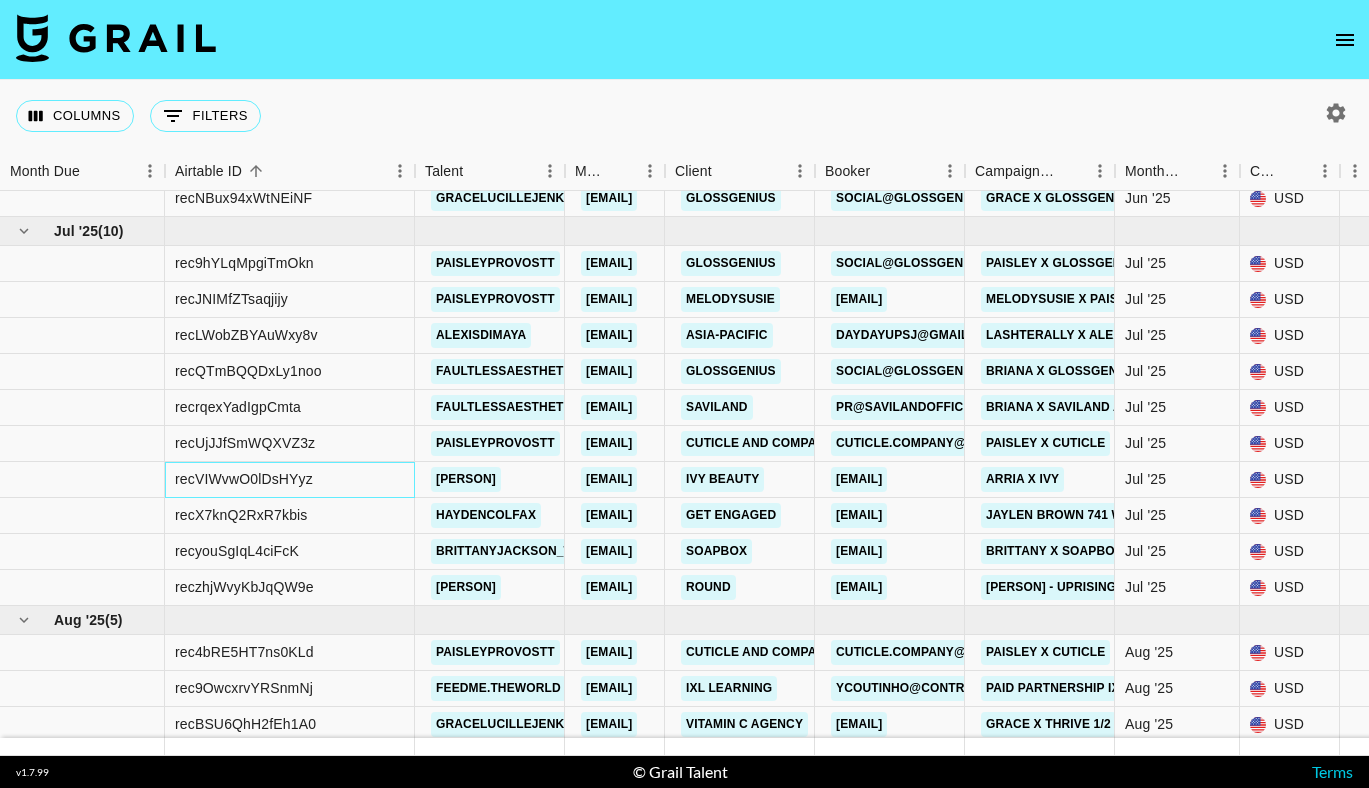 click on "recVIWvwO0lDsHYyz" at bounding box center (290, 480) 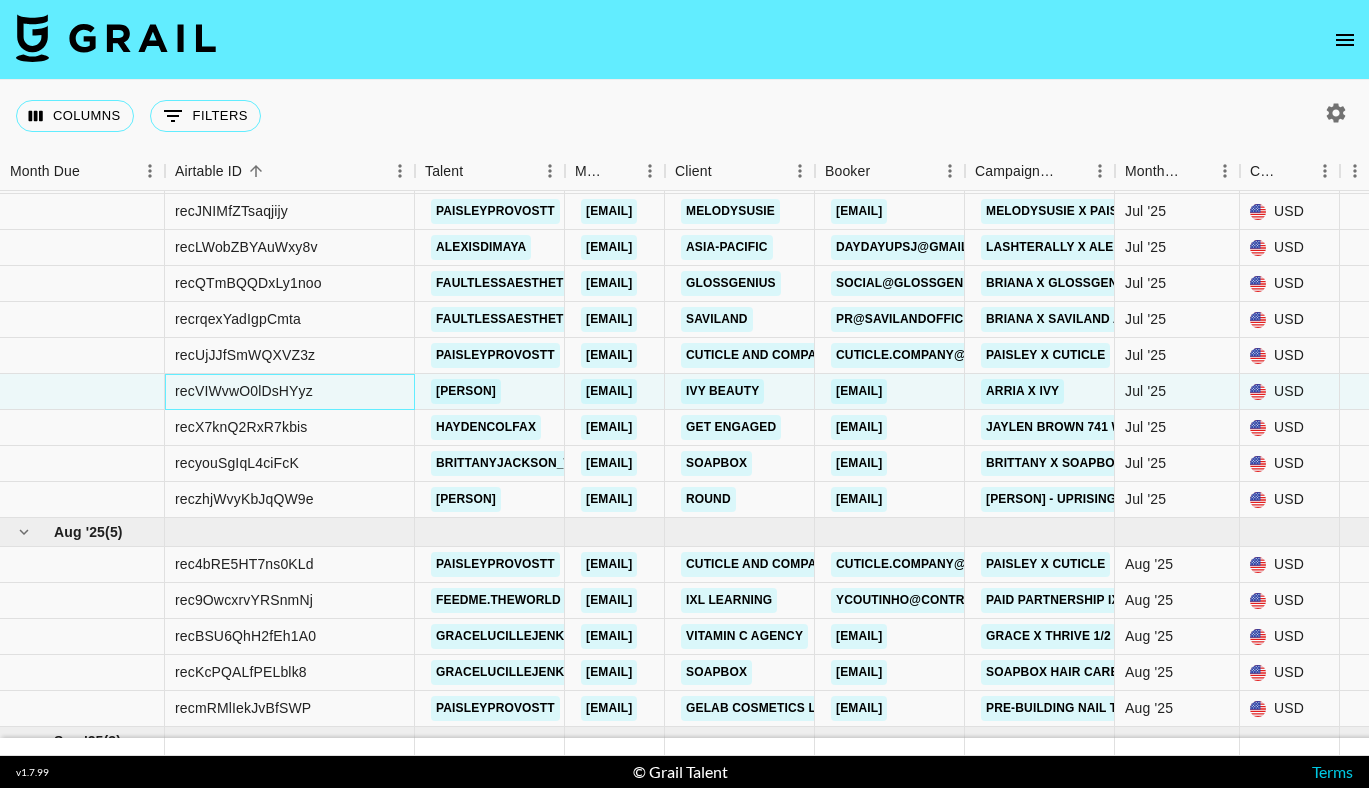 scroll, scrollTop: 306, scrollLeft: 0, axis: vertical 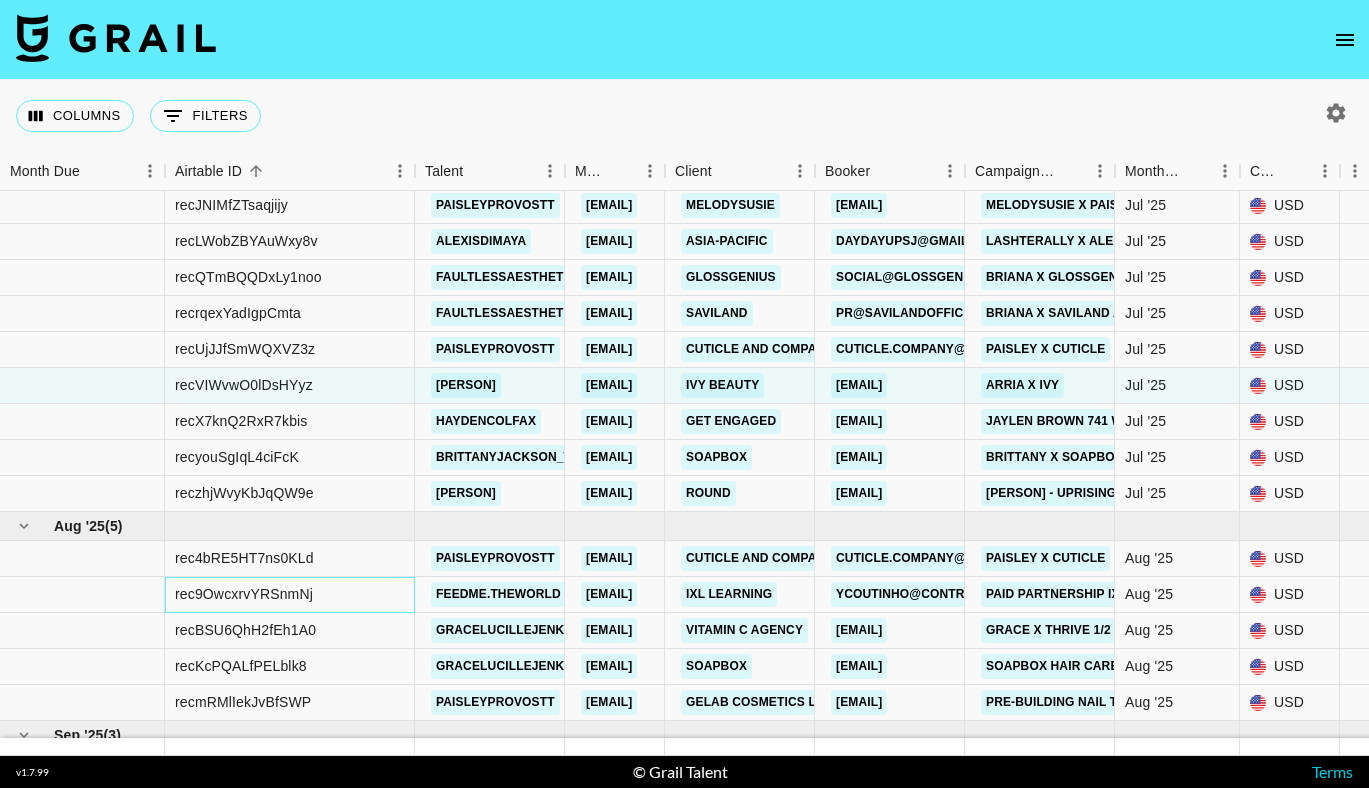 click on "rec9OwcxrvYRSnmNj" at bounding box center (244, 594) 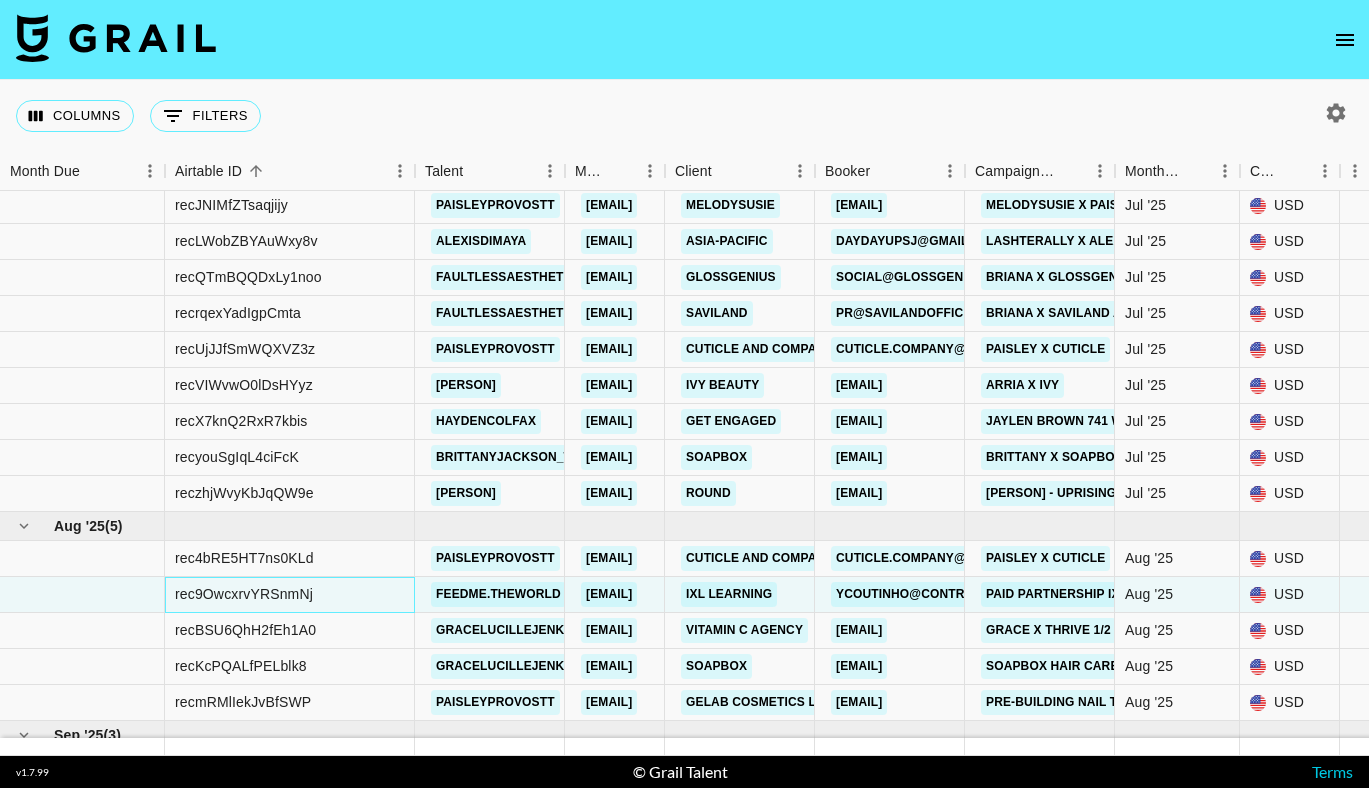 scroll, scrollTop: 312, scrollLeft: 61, axis: both 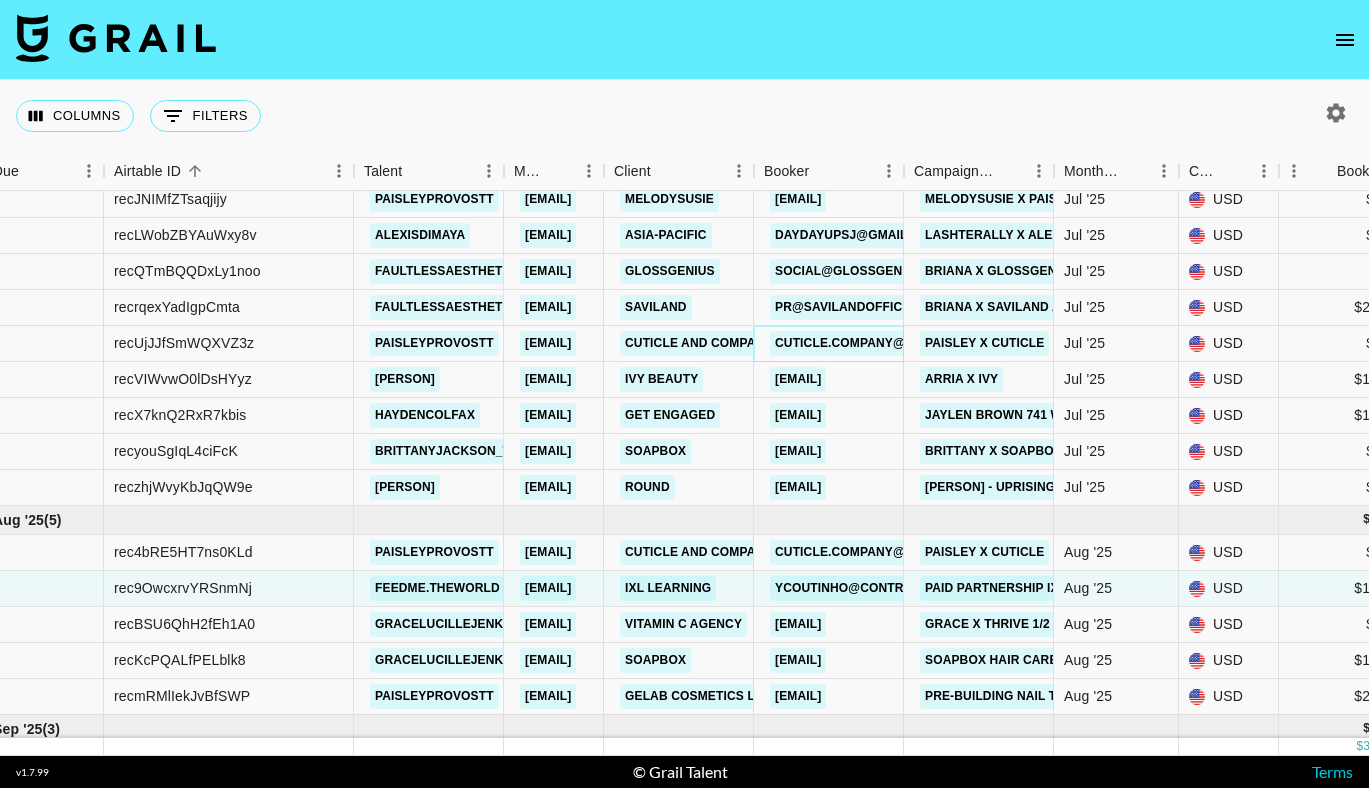 click on "cuticle.company@gmail.com" at bounding box center (875, 343) 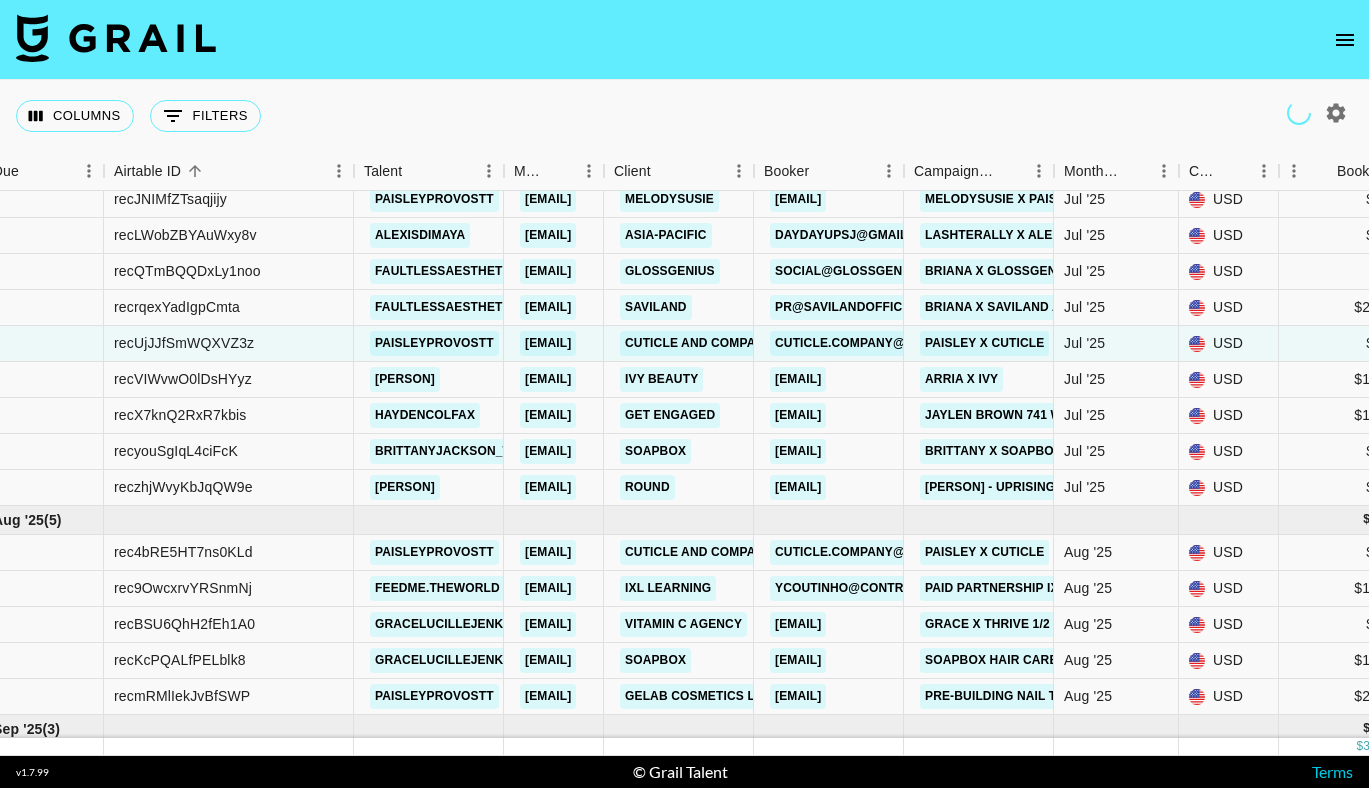 click on "Columns 0 Filters + Booking" at bounding box center (684, 116) 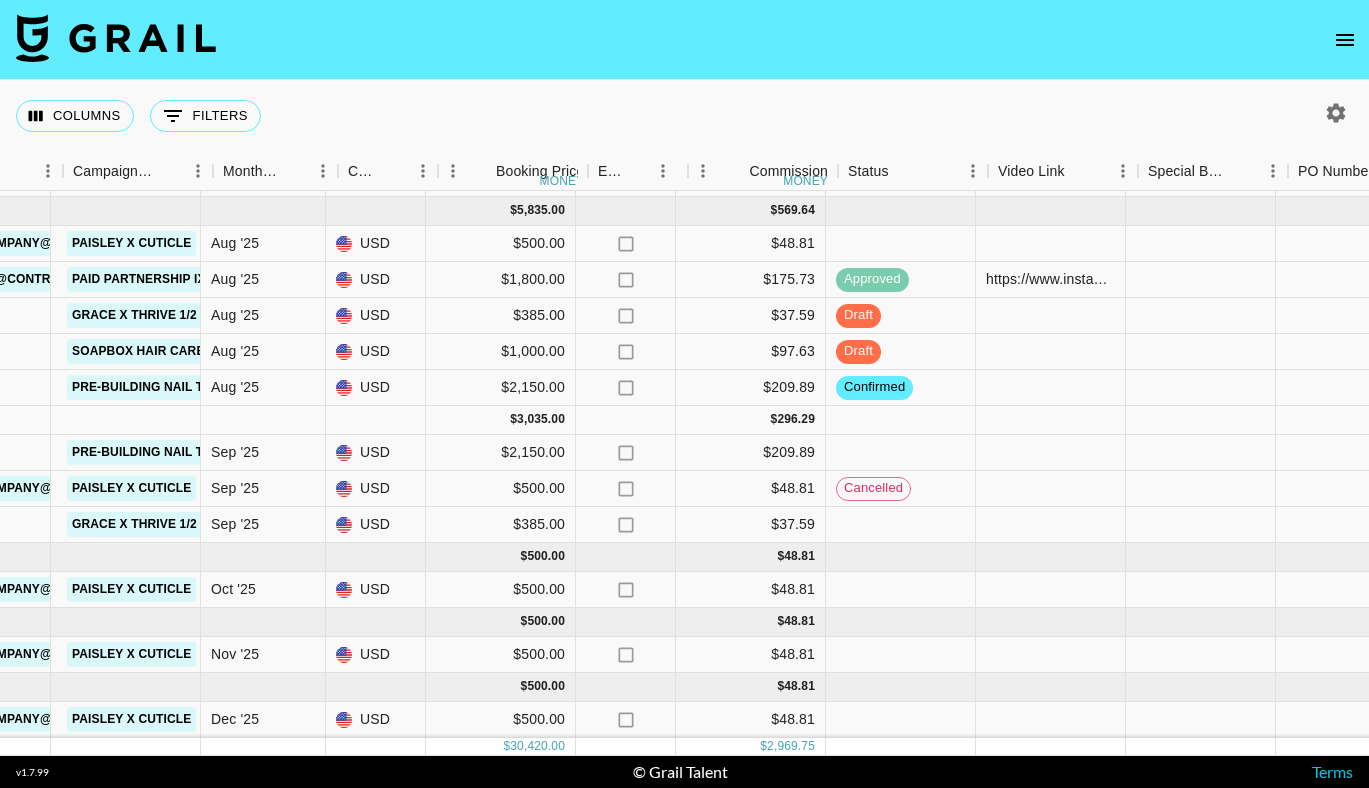 scroll, scrollTop: 621, scrollLeft: 894, axis: both 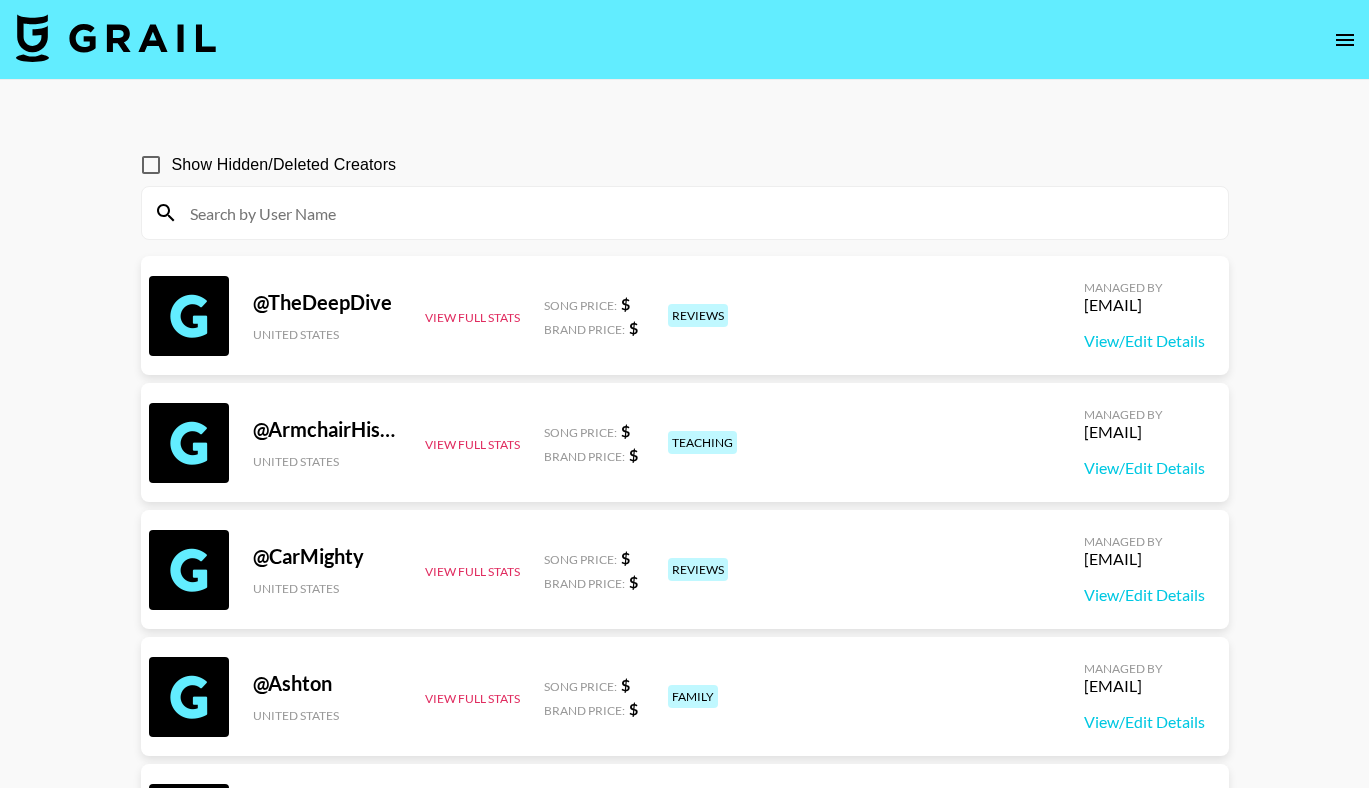 click at bounding box center (116, 38) 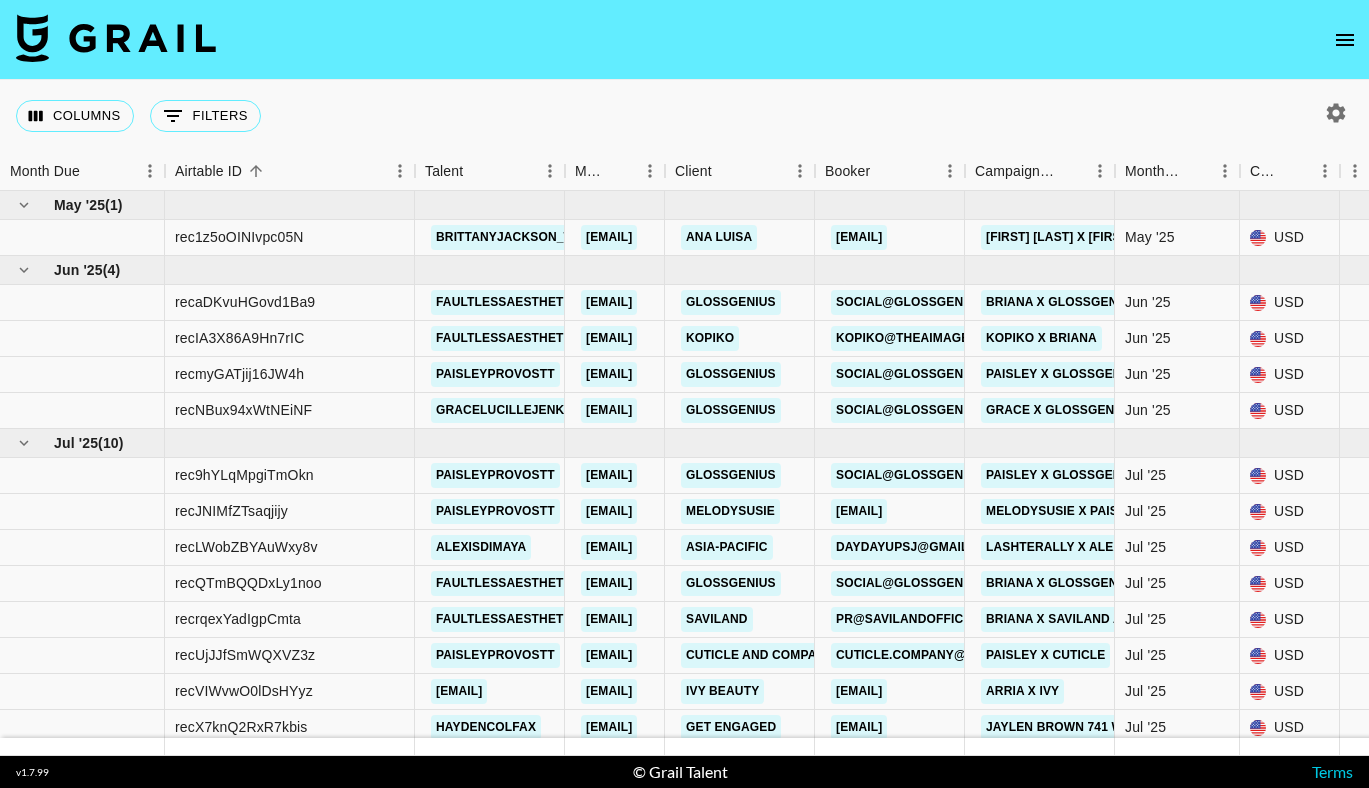 click 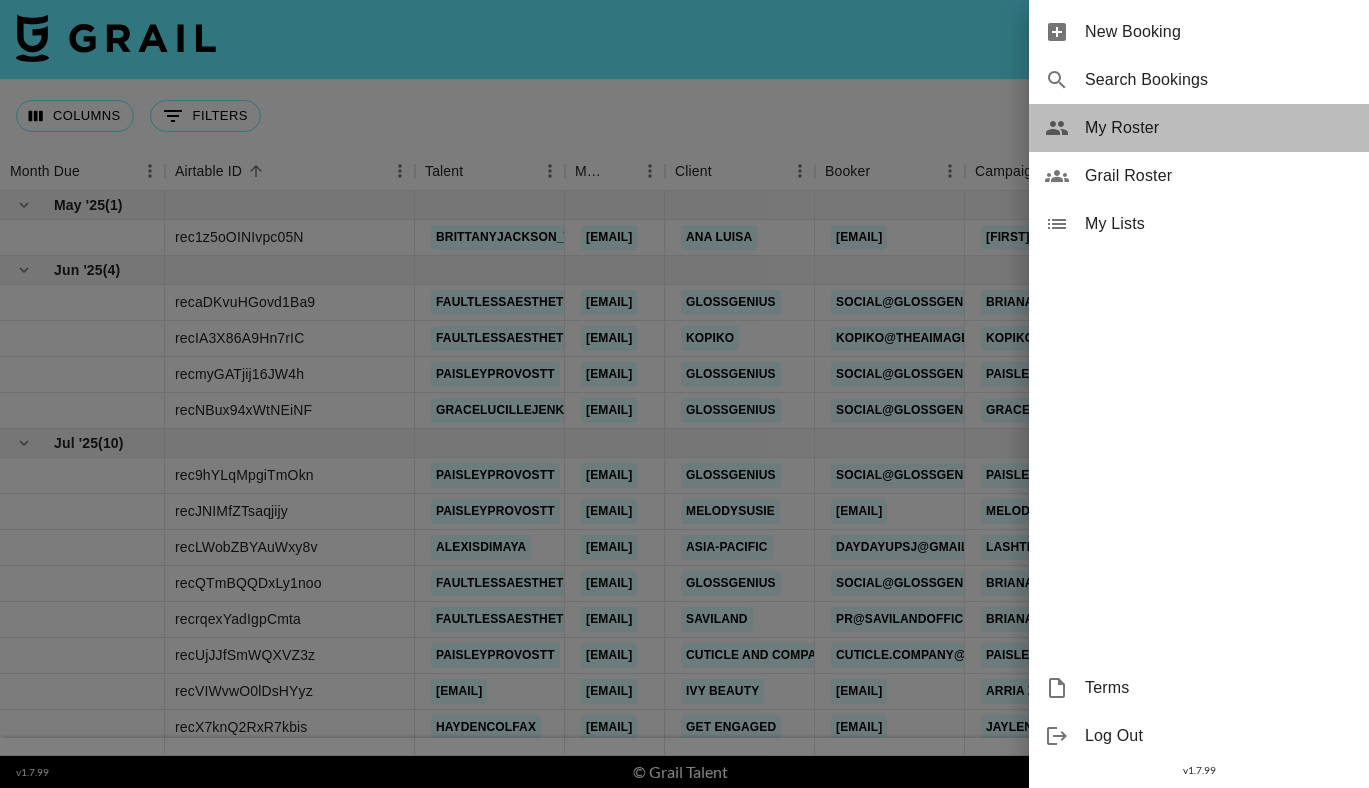 click on "My Roster" at bounding box center [1219, 128] 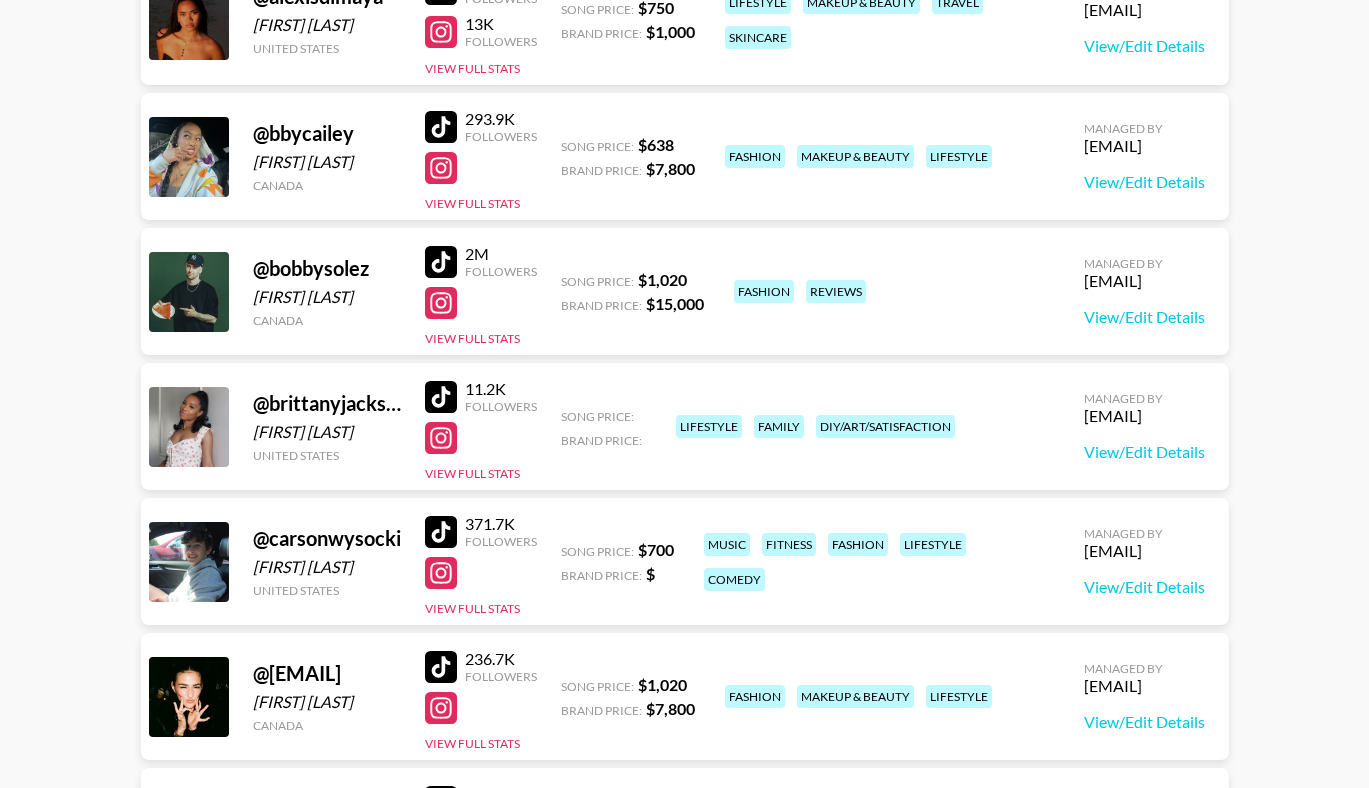 scroll, scrollTop: 615, scrollLeft: 0, axis: vertical 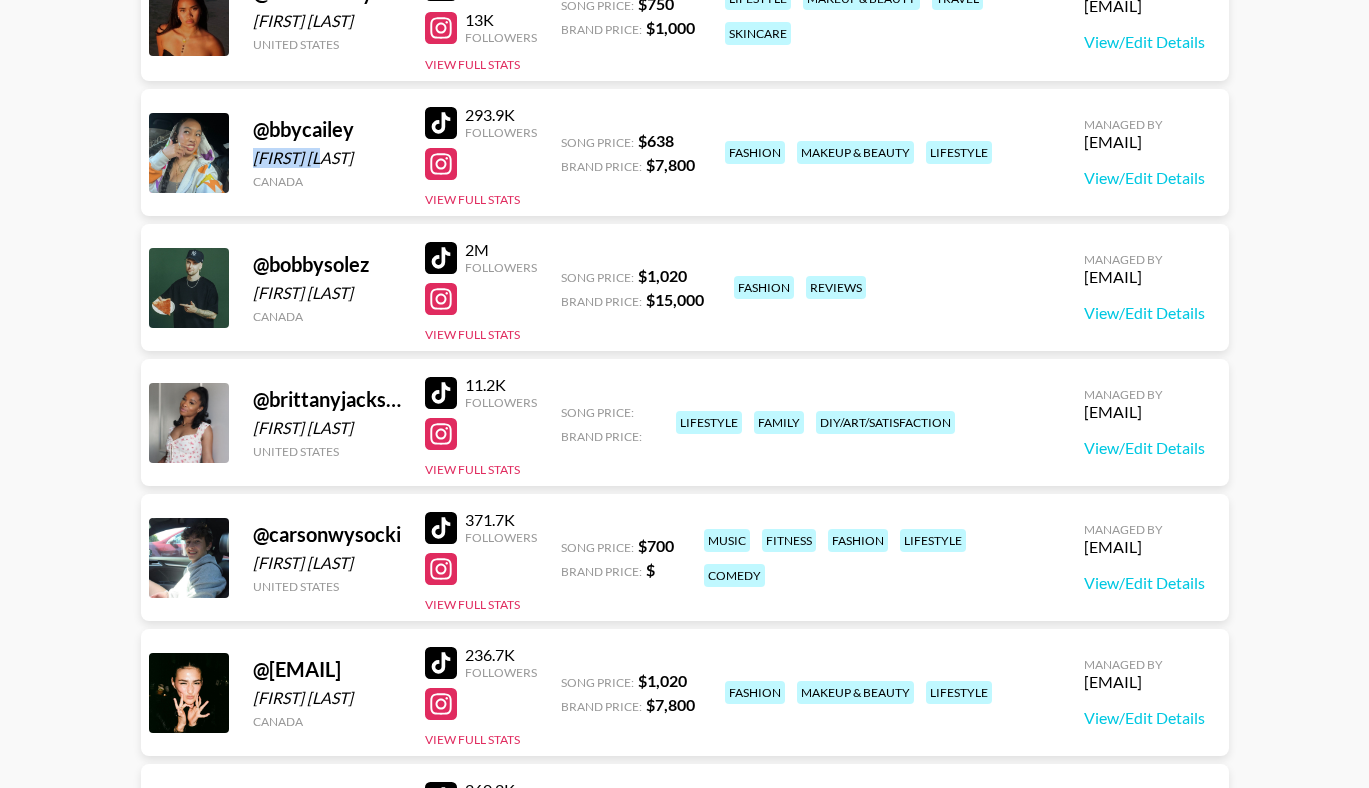 drag, startPoint x: 337, startPoint y: 161, endPoint x: 255, endPoint y: 159, distance: 82.02438 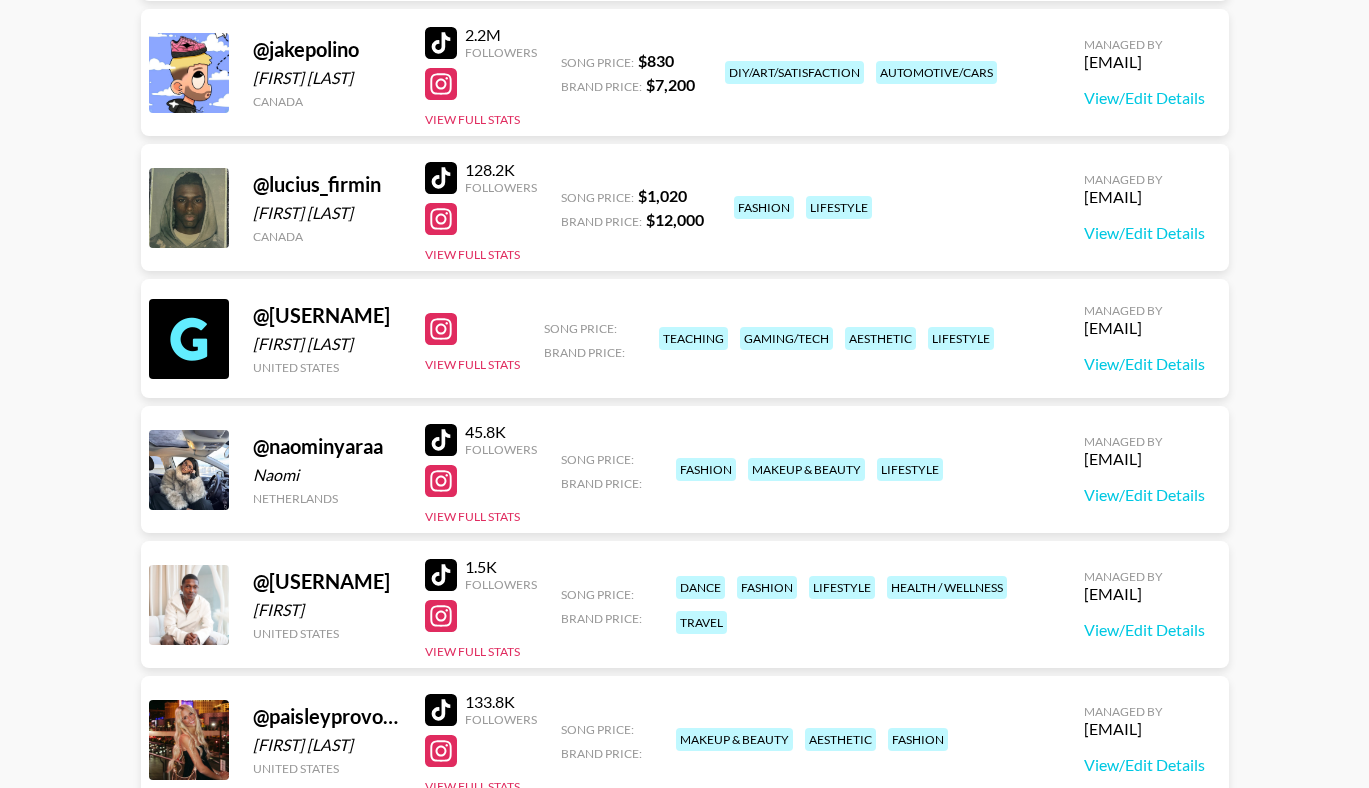 scroll, scrollTop: 2917, scrollLeft: 0, axis: vertical 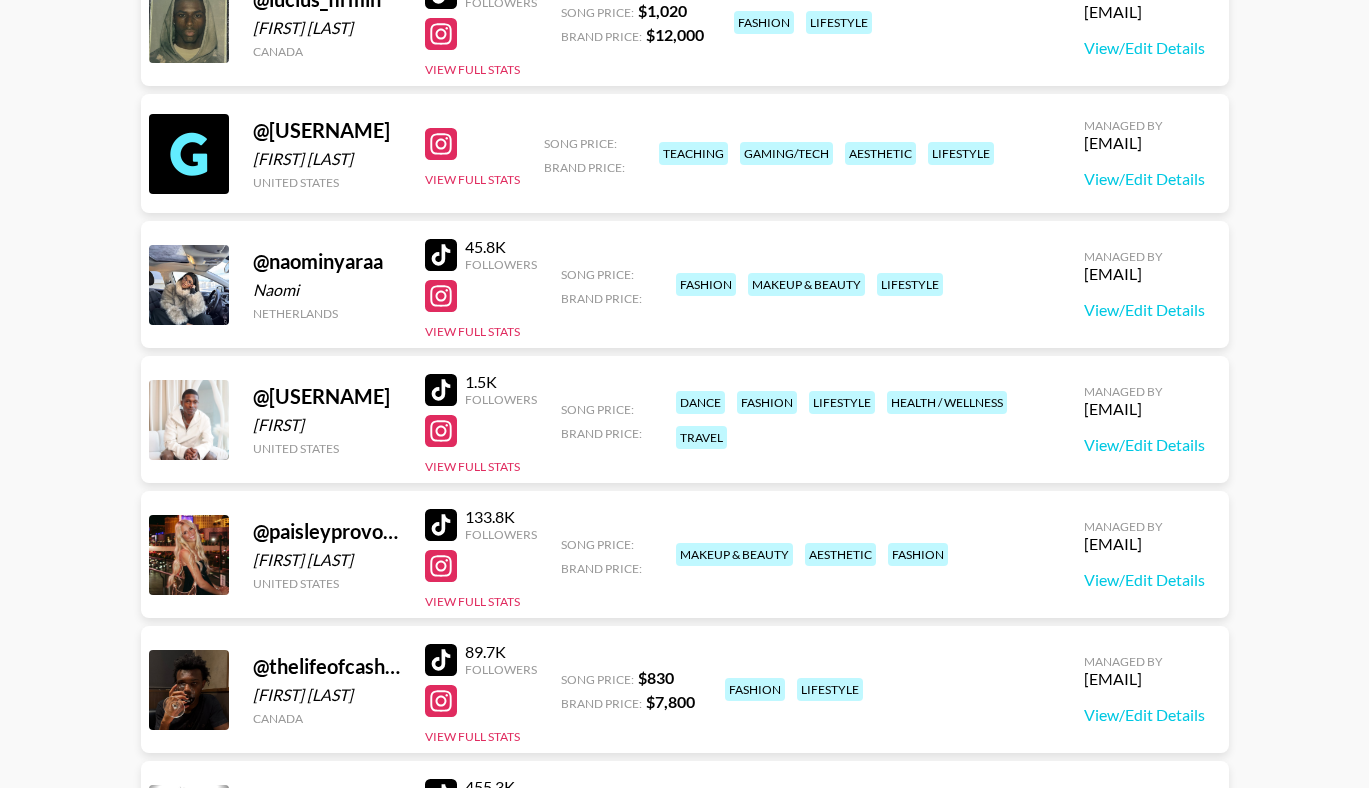 click at bounding box center [441, 390] 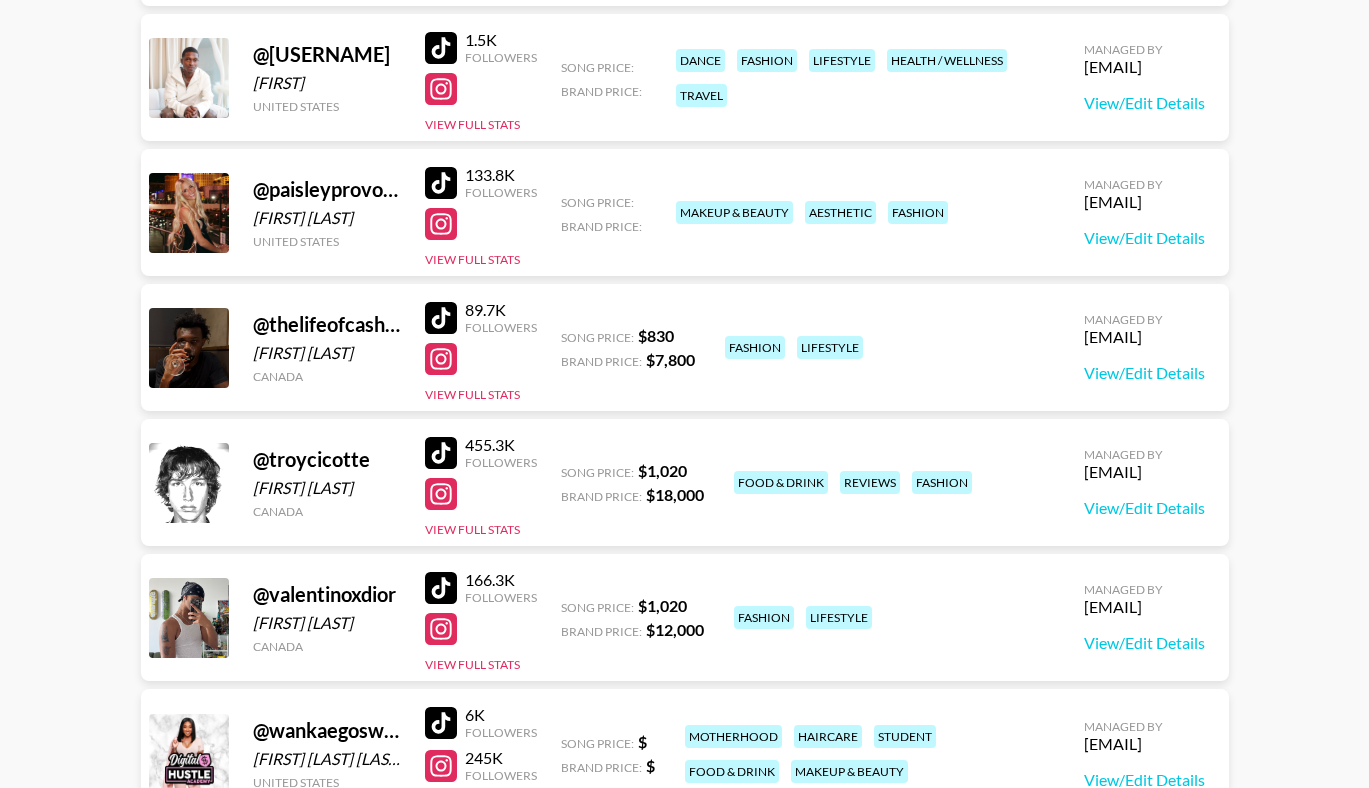 scroll, scrollTop: 3263, scrollLeft: 0, axis: vertical 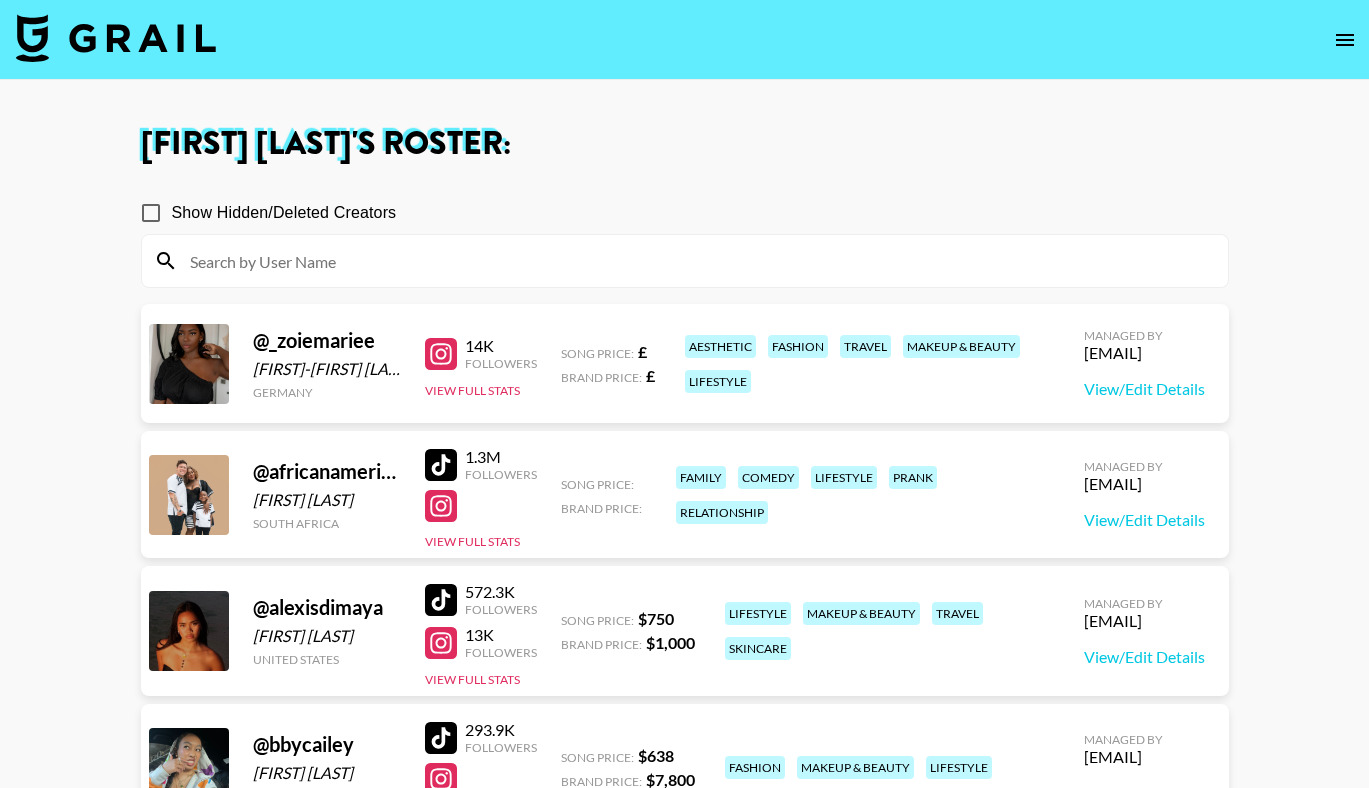 click 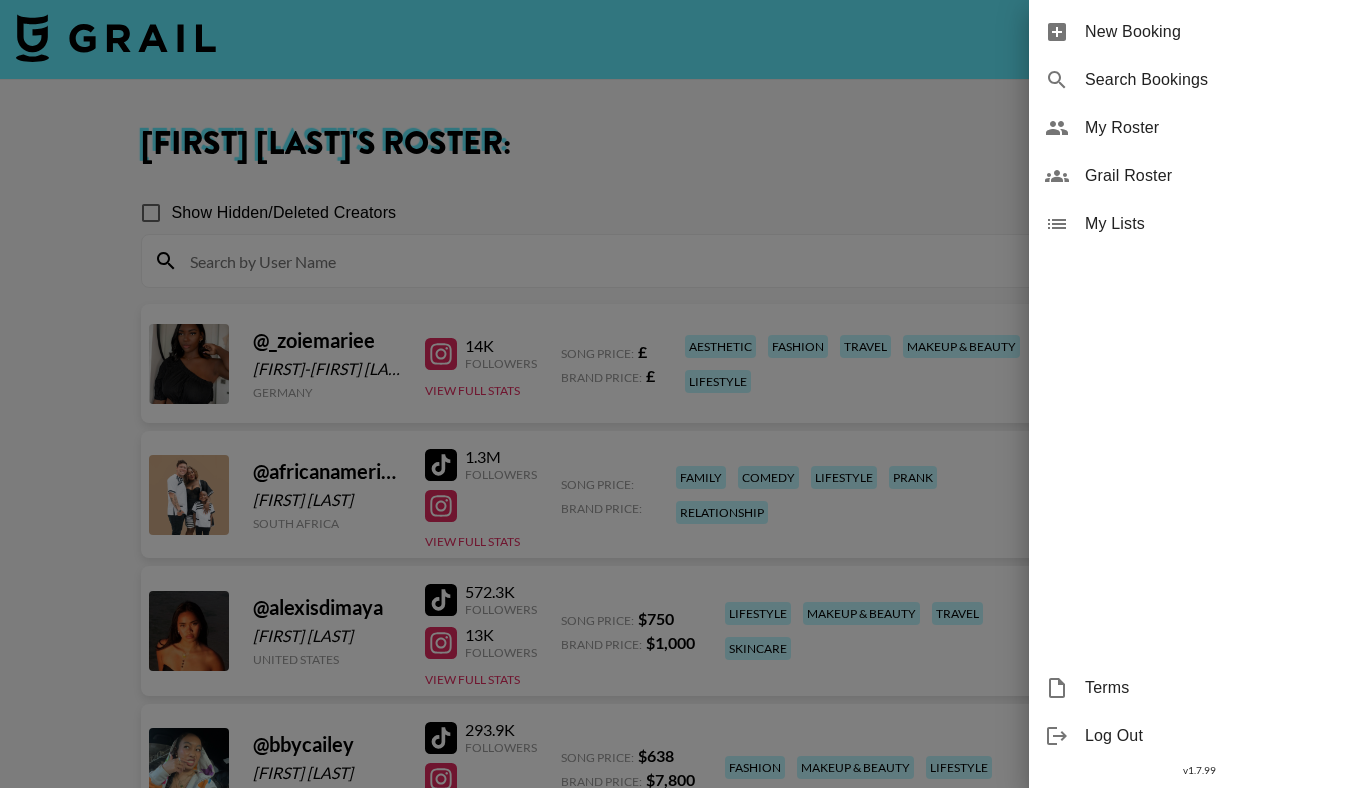click on "Search Bookings" at bounding box center [1219, 80] 